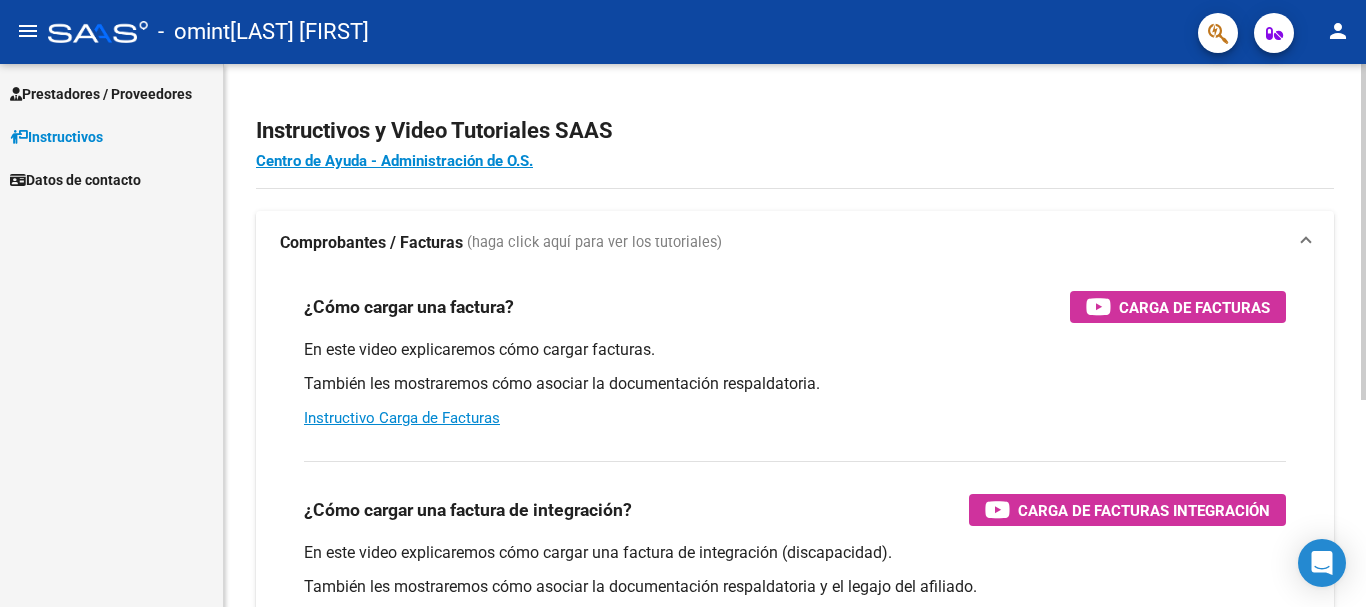 scroll, scrollTop: 0, scrollLeft: 0, axis: both 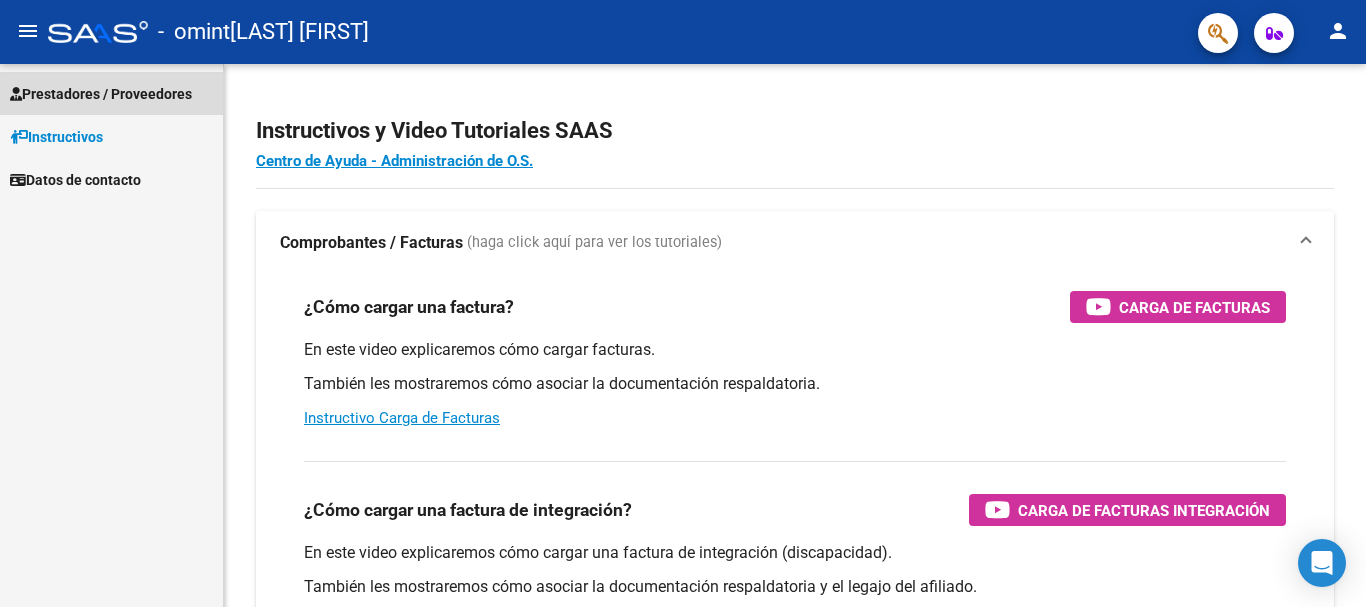 click on "Prestadores / Proveedores" at bounding box center (101, 94) 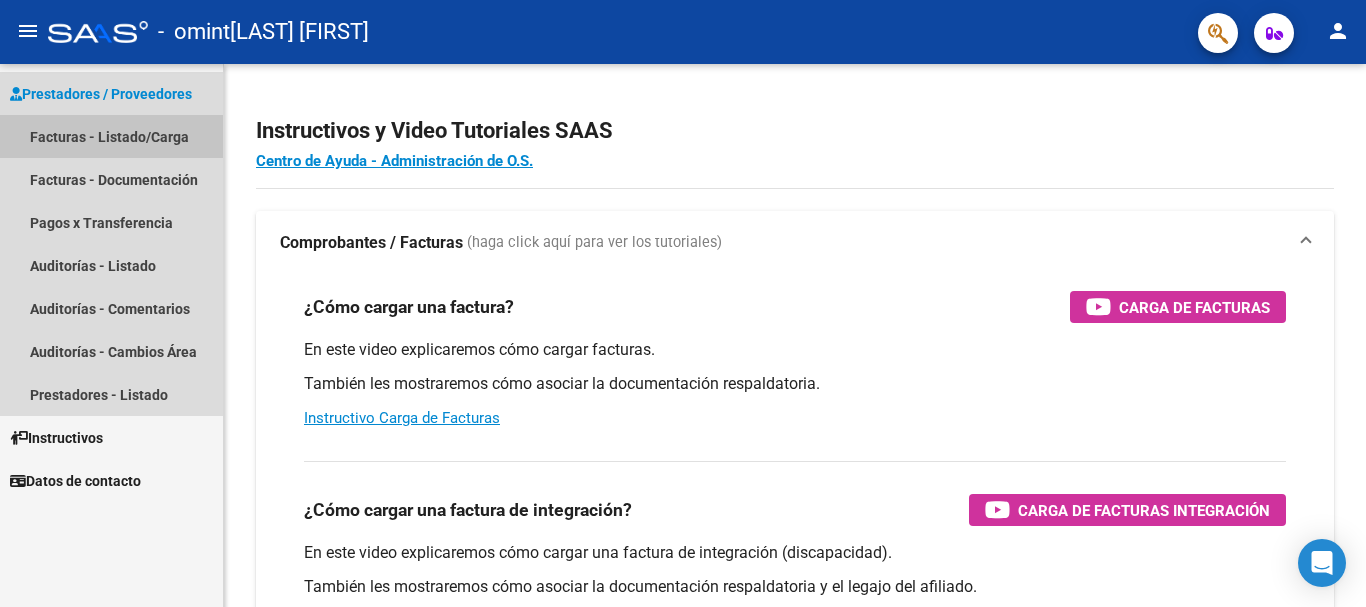 click on "Facturas - Listado/Carga" at bounding box center (111, 136) 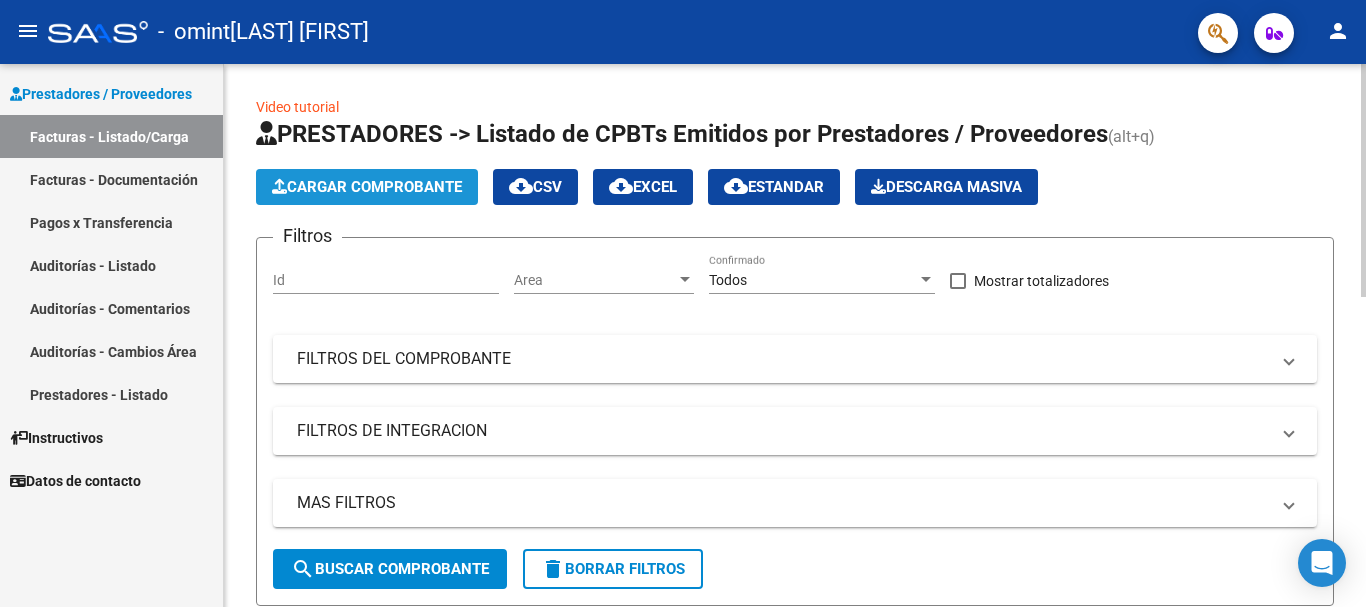 click on "Cargar Comprobante" 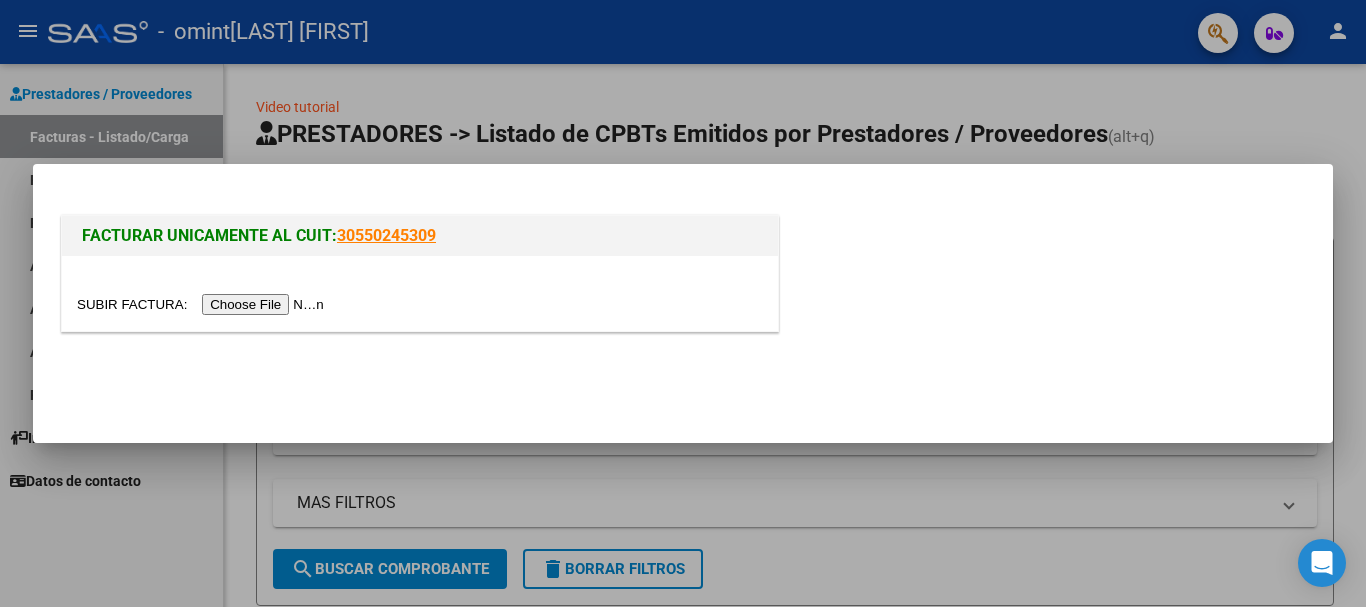 click at bounding box center (203, 304) 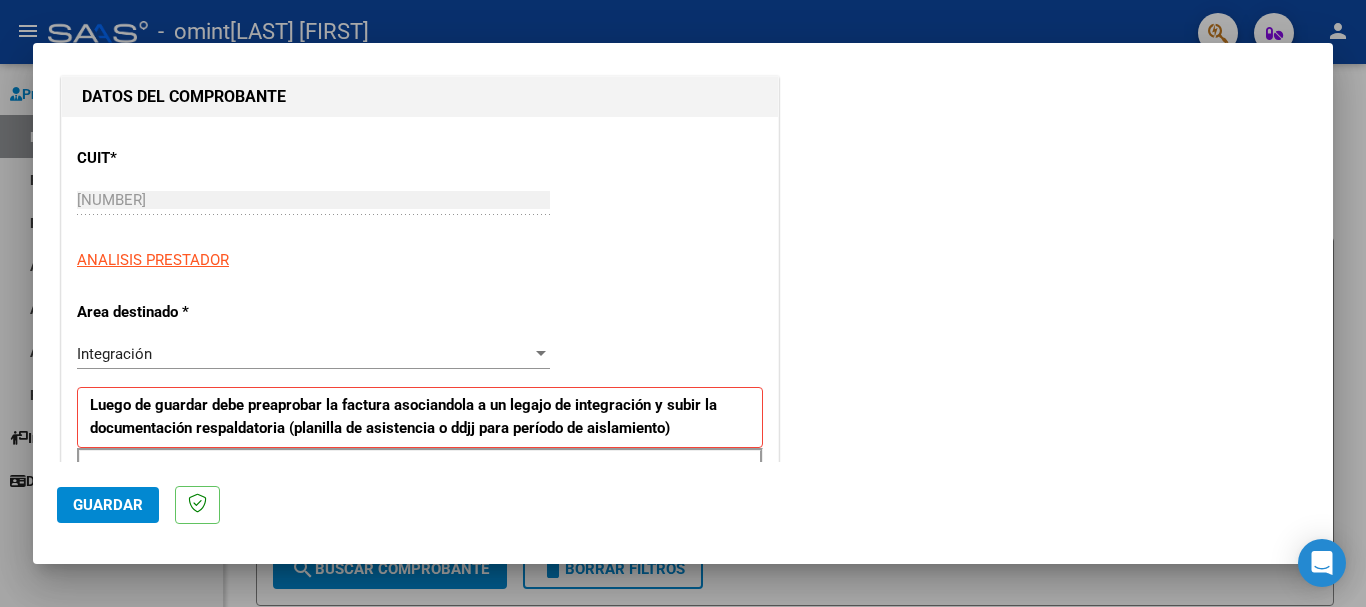 scroll, scrollTop: 300, scrollLeft: 0, axis: vertical 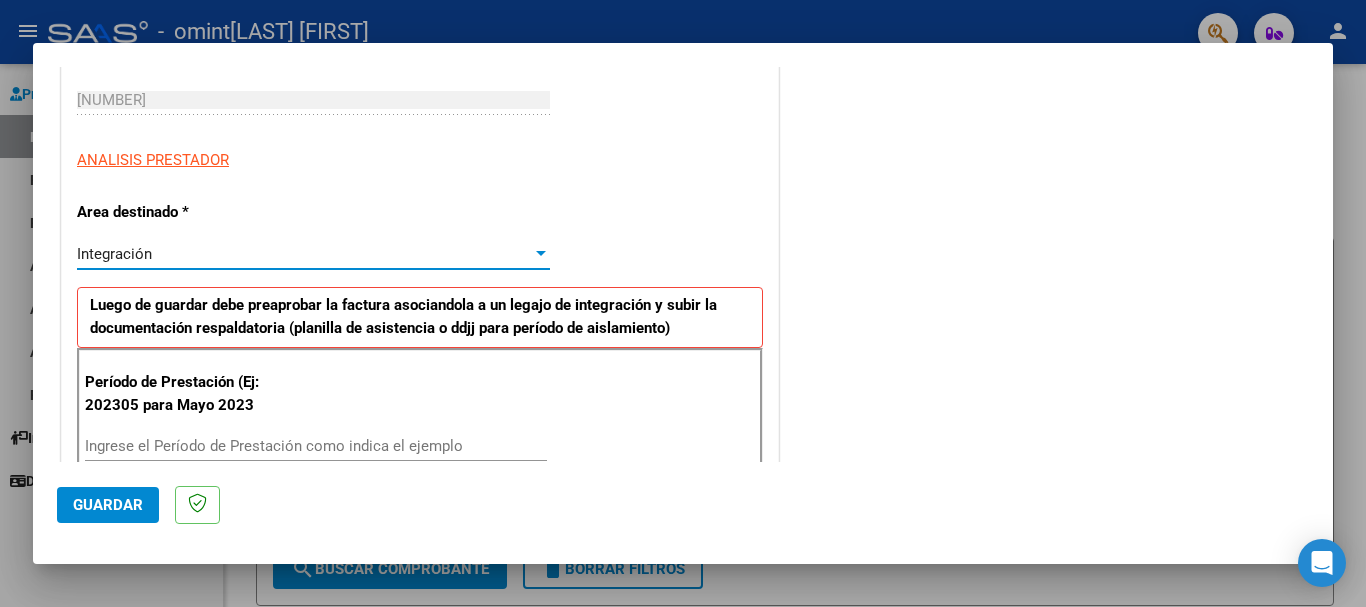 click on "Integración" at bounding box center (304, 254) 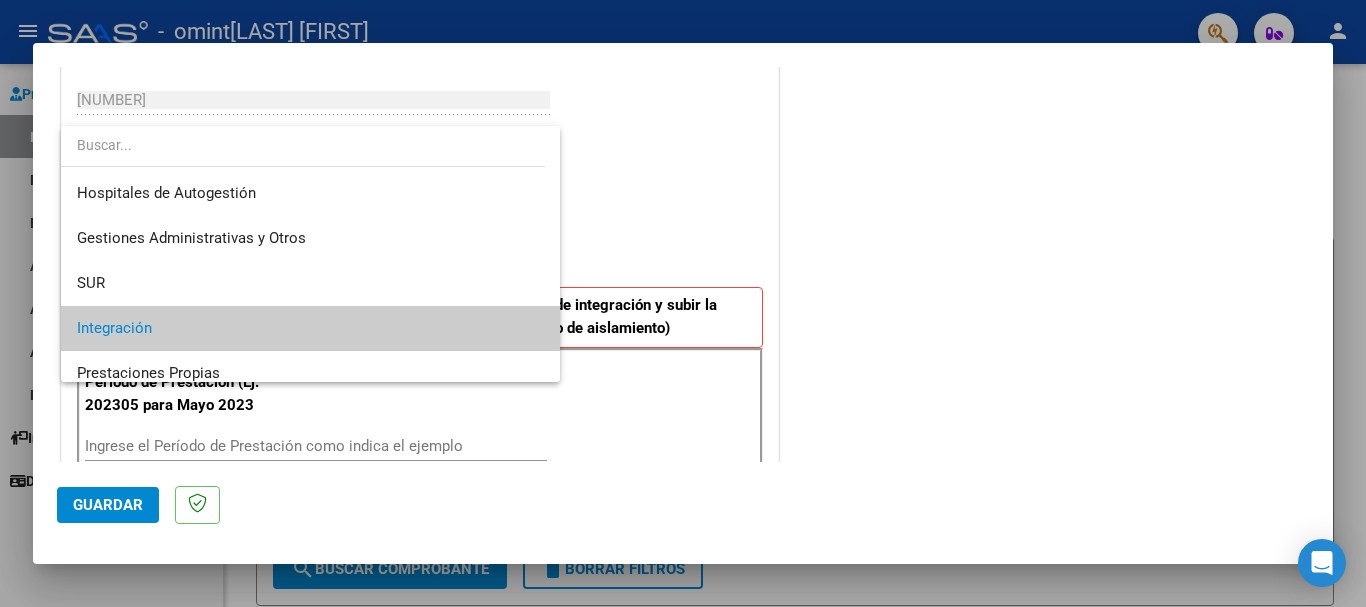 scroll, scrollTop: 75, scrollLeft: 0, axis: vertical 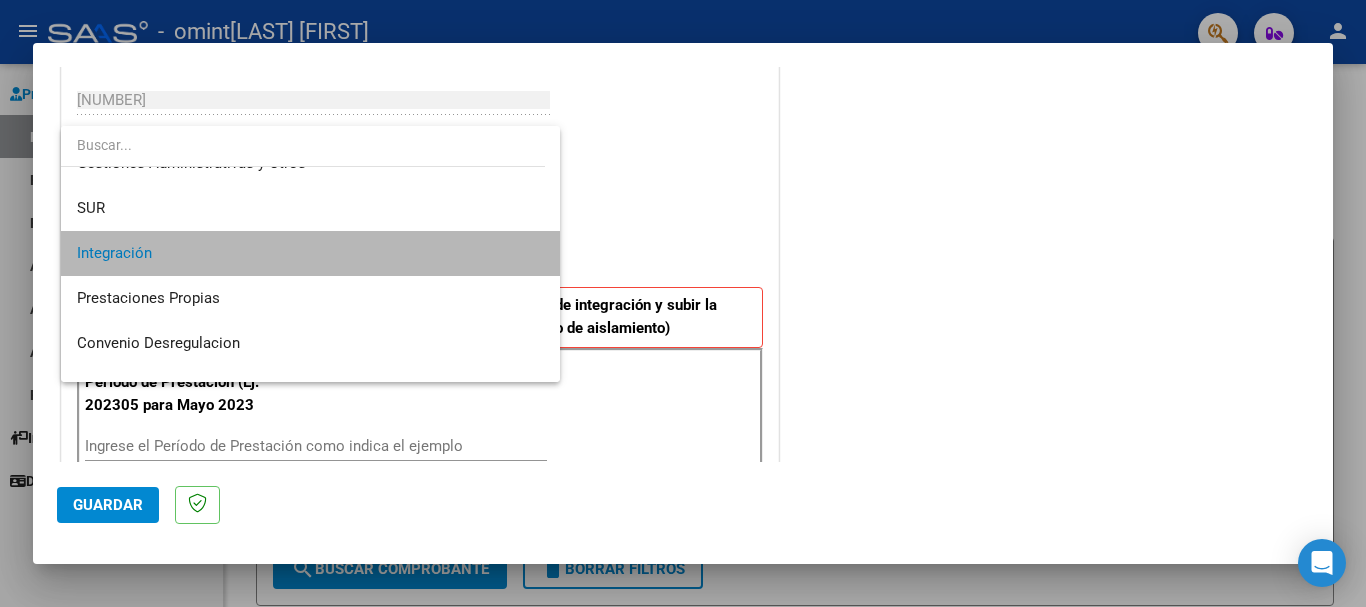 click on "Integración" at bounding box center [310, 253] 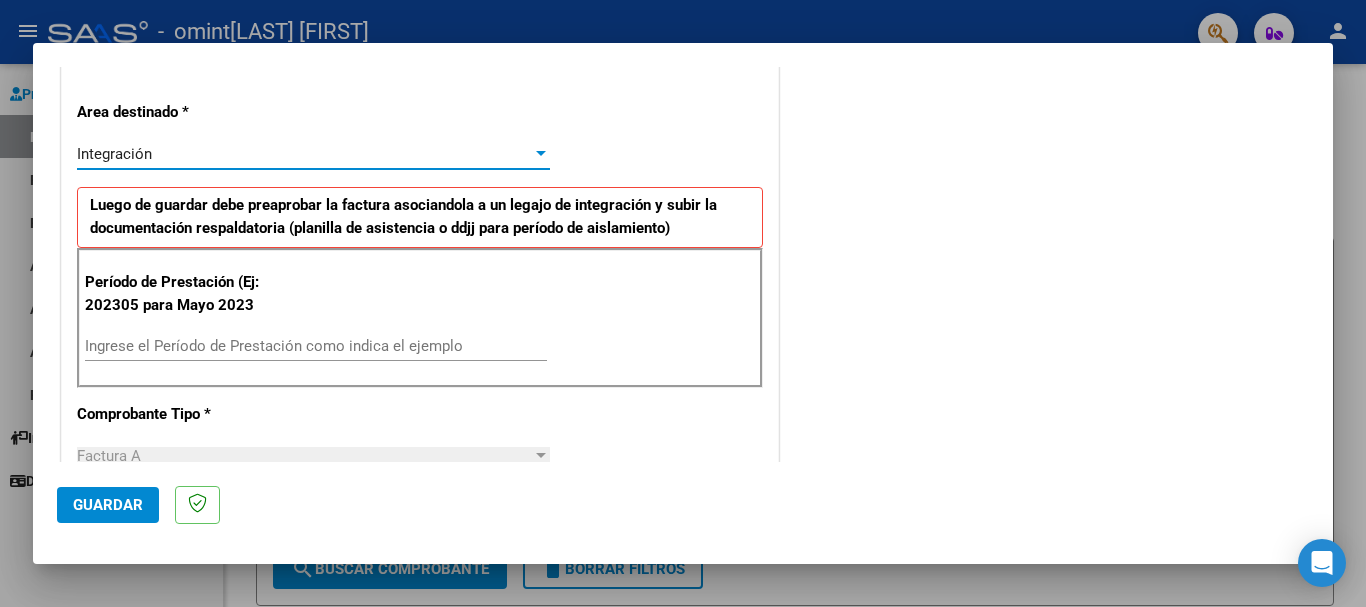 scroll, scrollTop: 500, scrollLeft: 0, axis: vertical 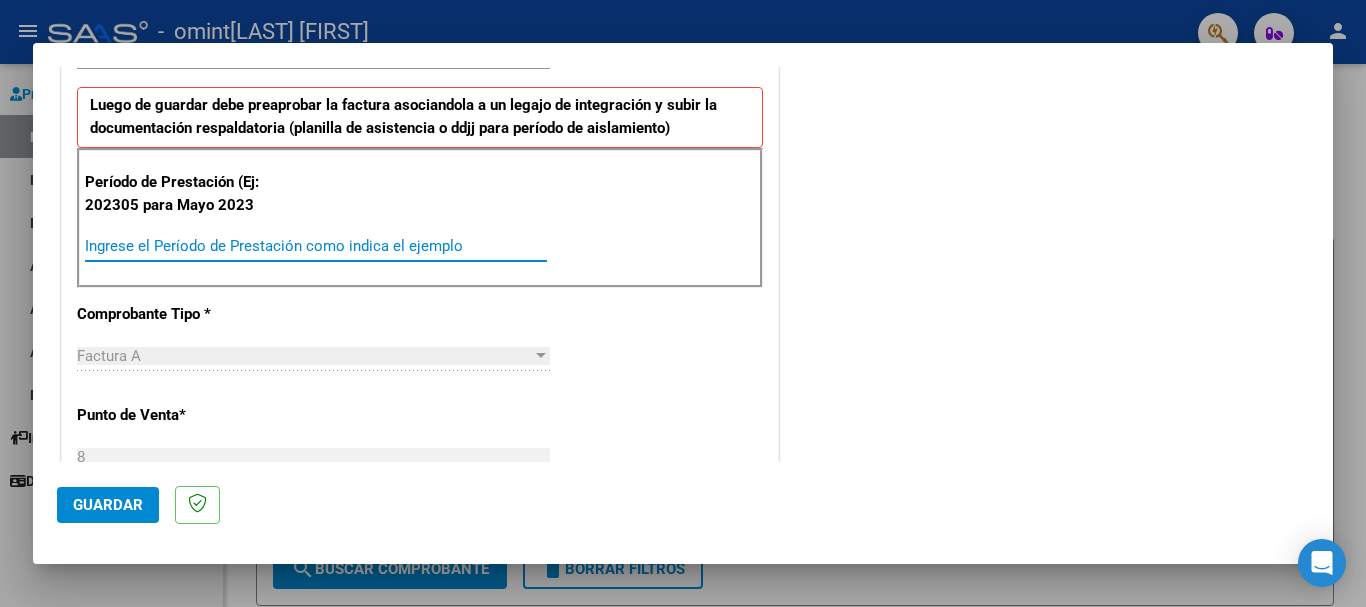 click on "Ingrese el Período de Prestación como indica el ejemplo" at bounding box center [316, 246] 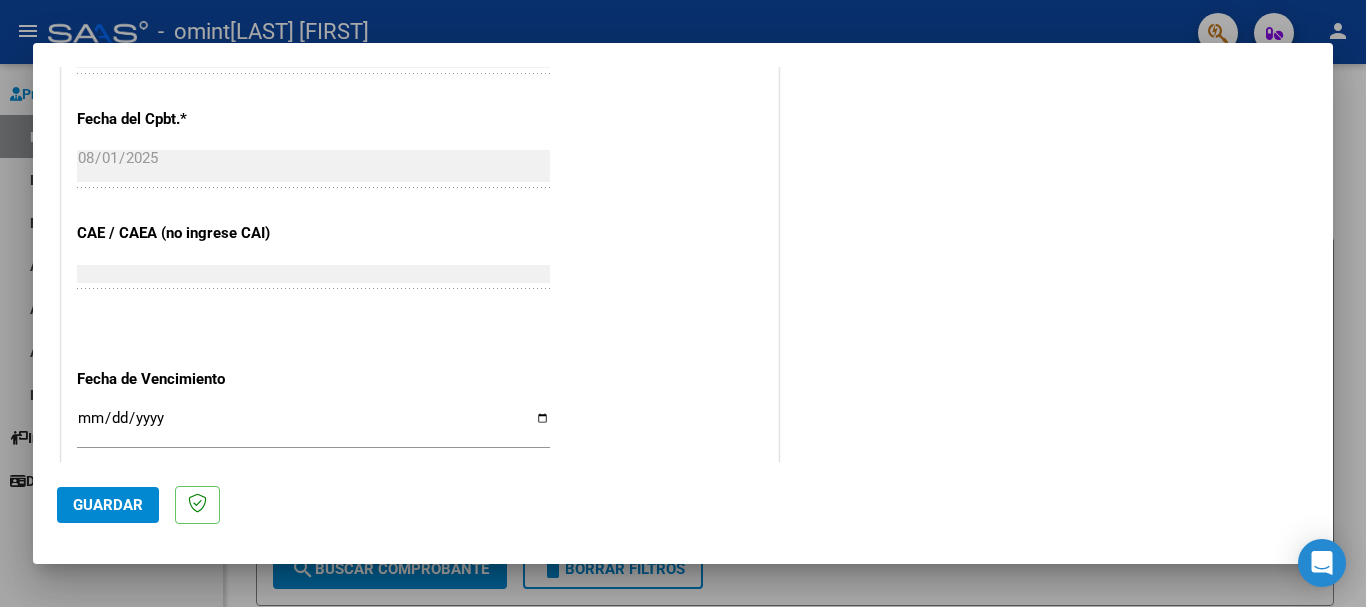scroll, scrollTop: 1200, scrollLeft: 0, axis: vertical 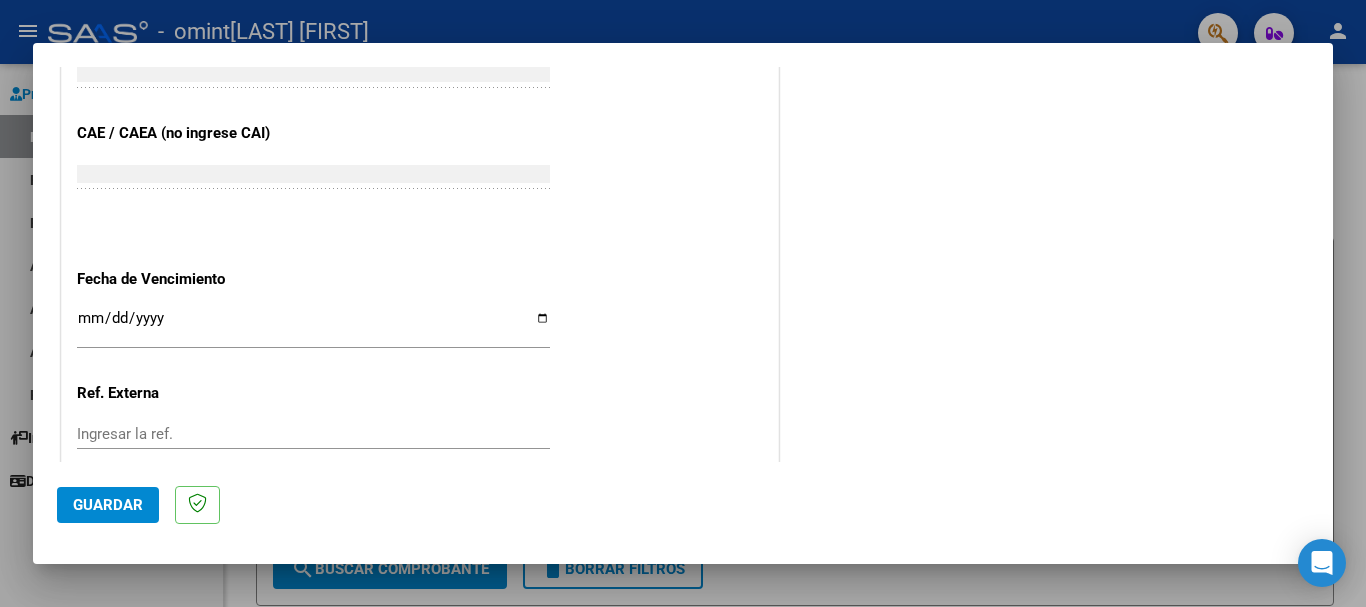 type on "202507" 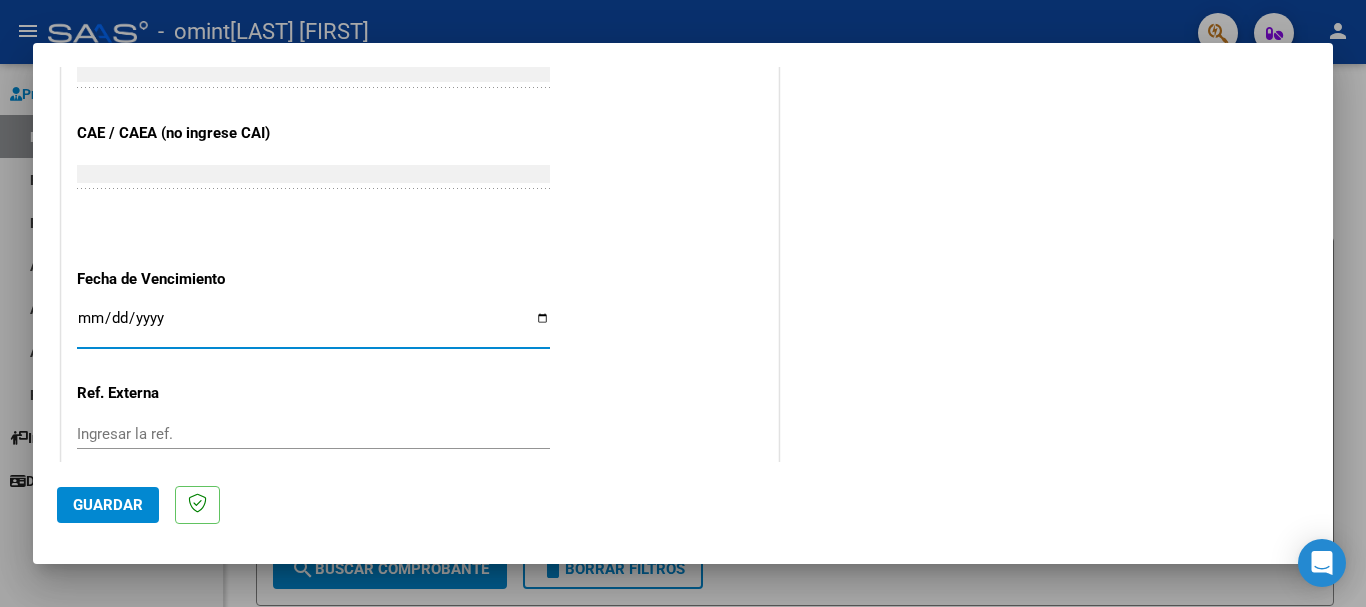type on "2025-08-11" 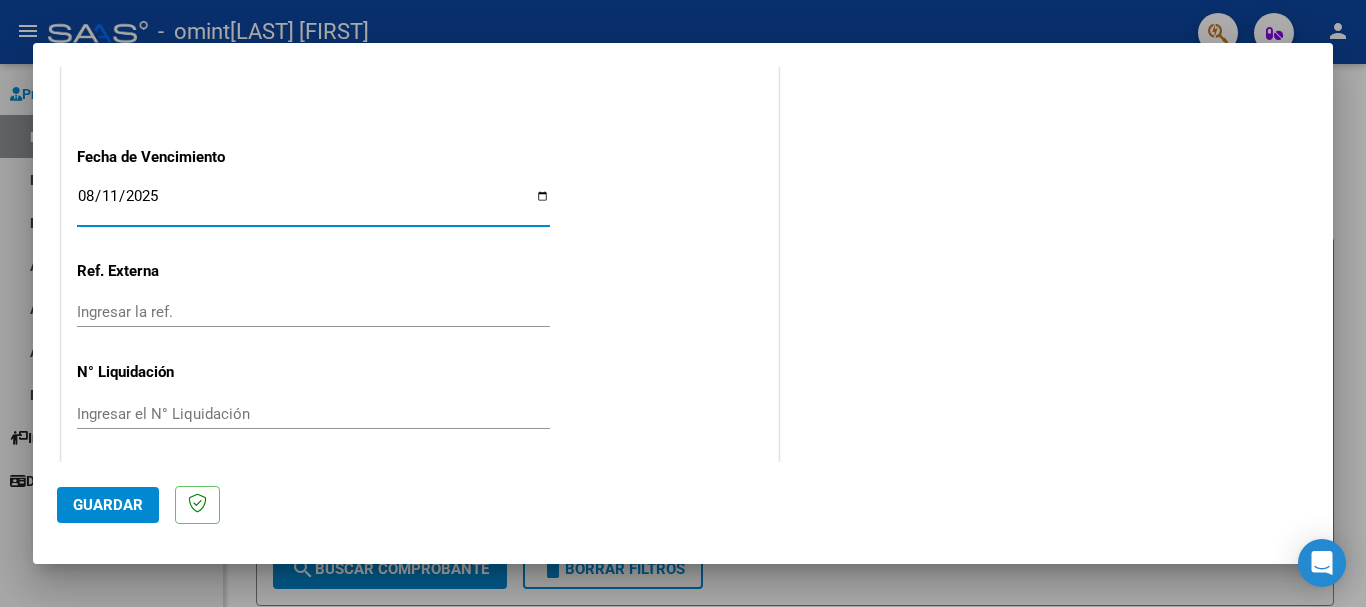 scroll, scrollTop: 1327, scrollLeft: 0, axis: vertical 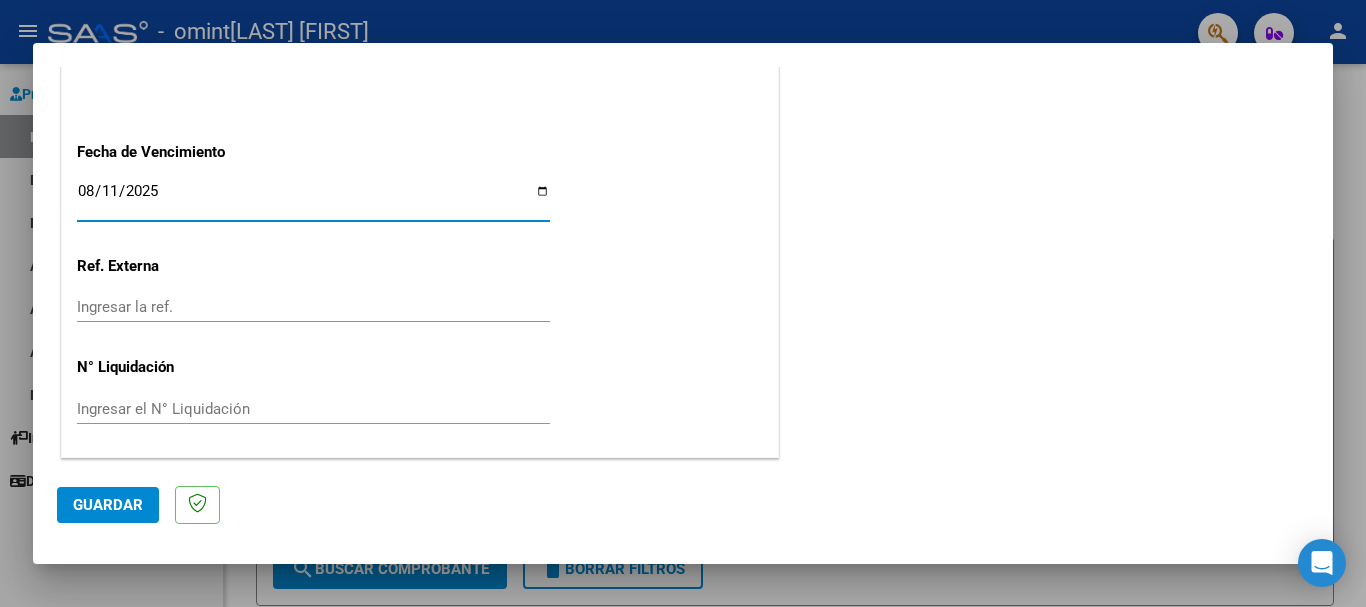 click on "Guardar" 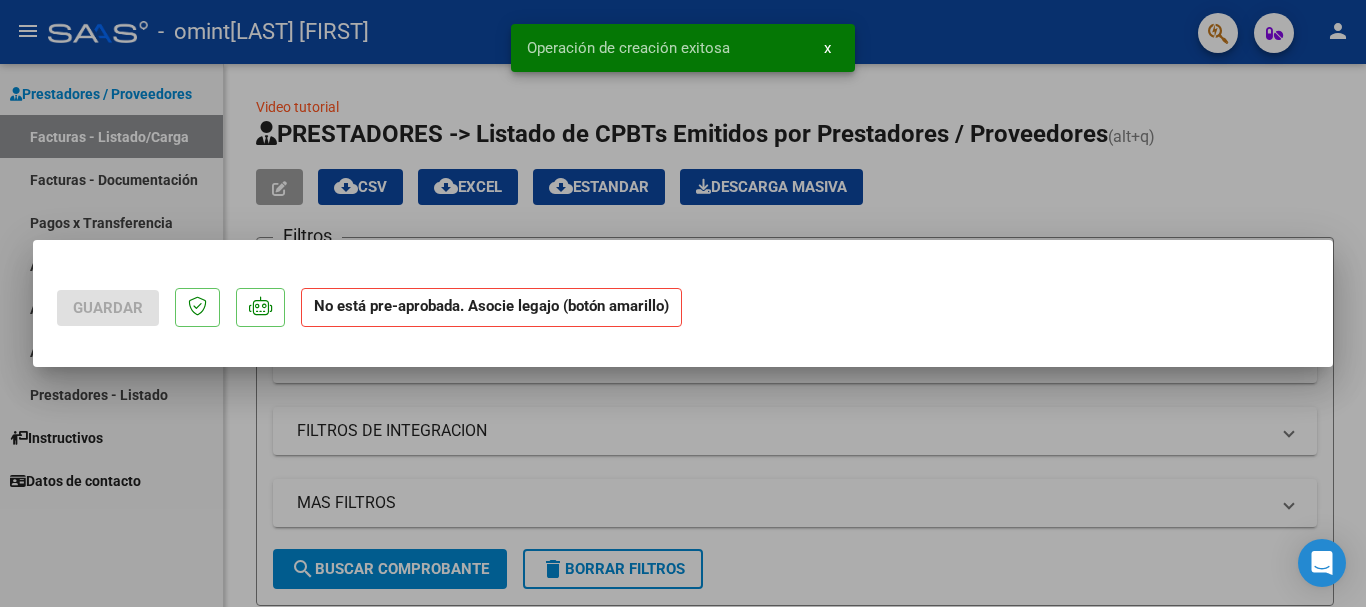 scroll, scrollTop: 0, scrollLeft: 0, axis: both 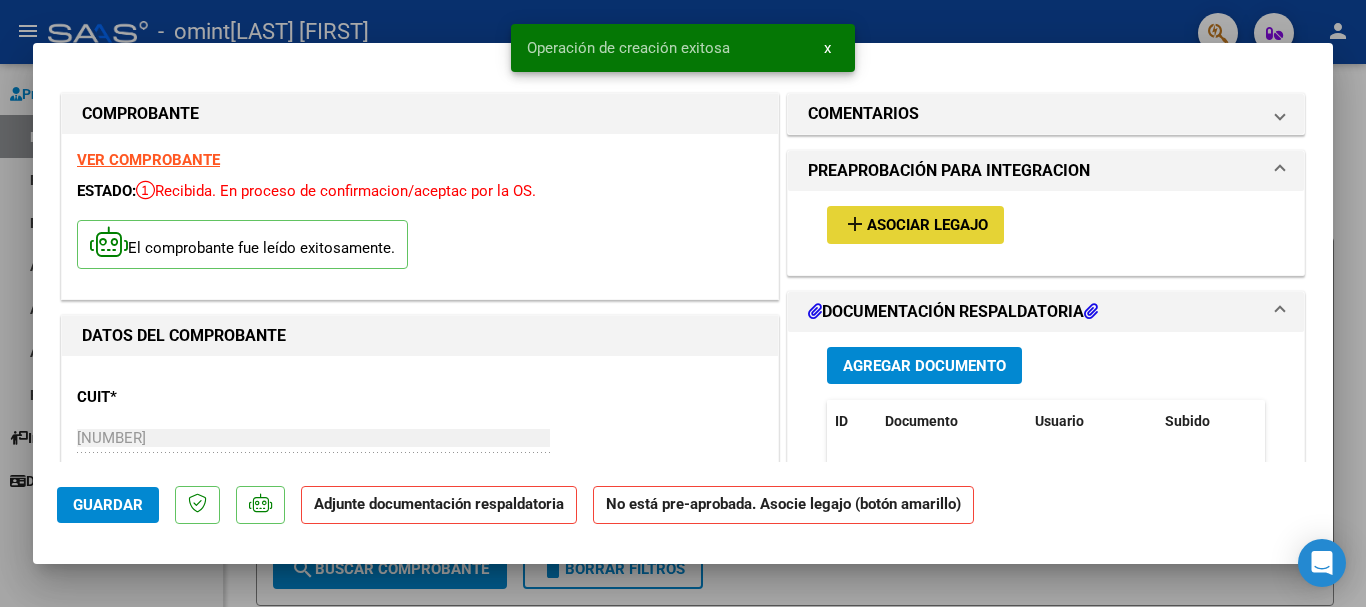click on "Asociar Legajo" at bounding box center (927, 226) 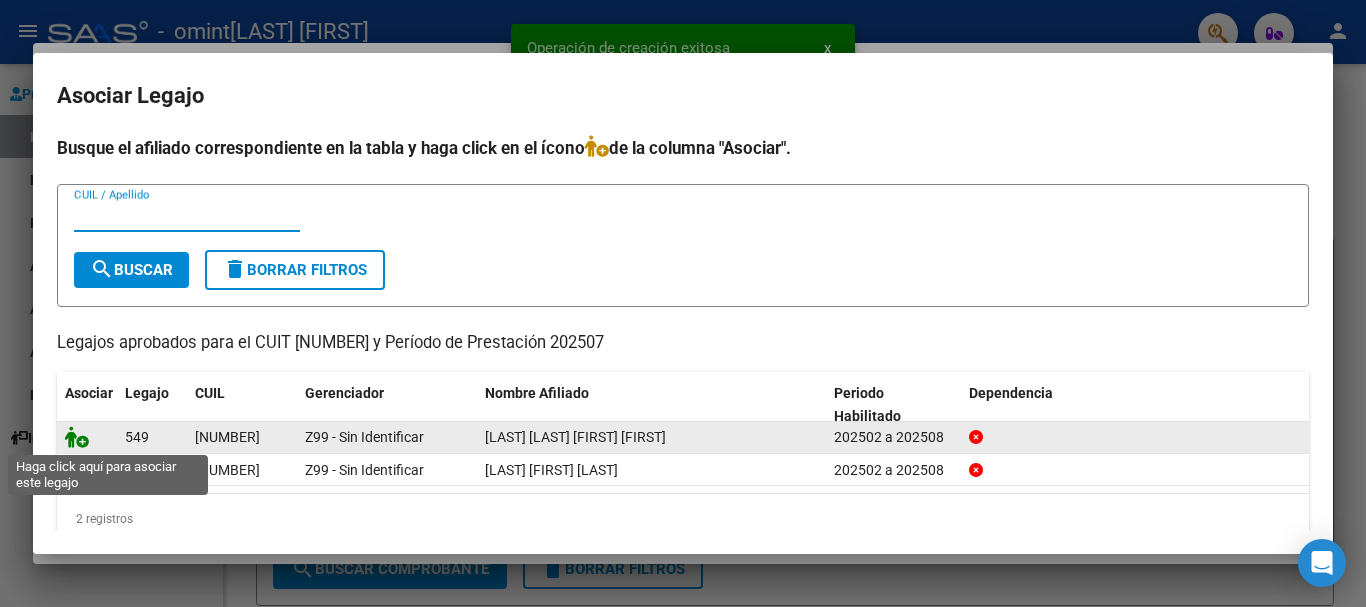 click 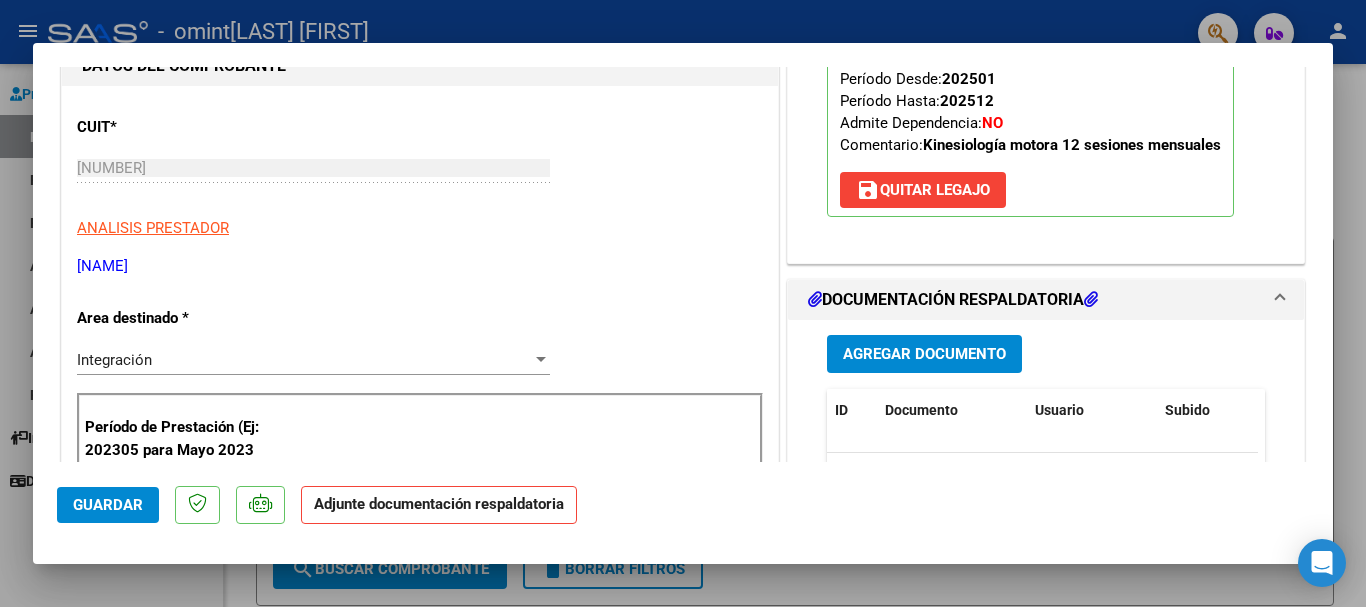 scroll, scrollTop: 400, scrollLeft: 0, axis: vertical 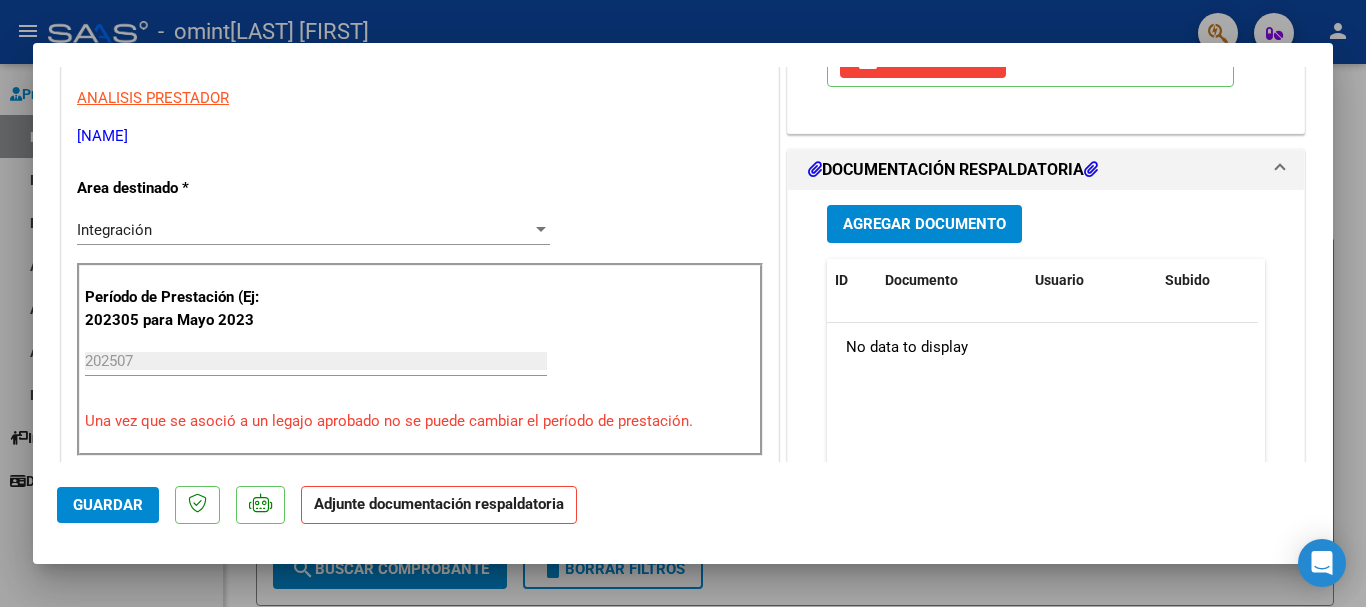 click on "Agregar Documento" at bounding box center (924, 225) 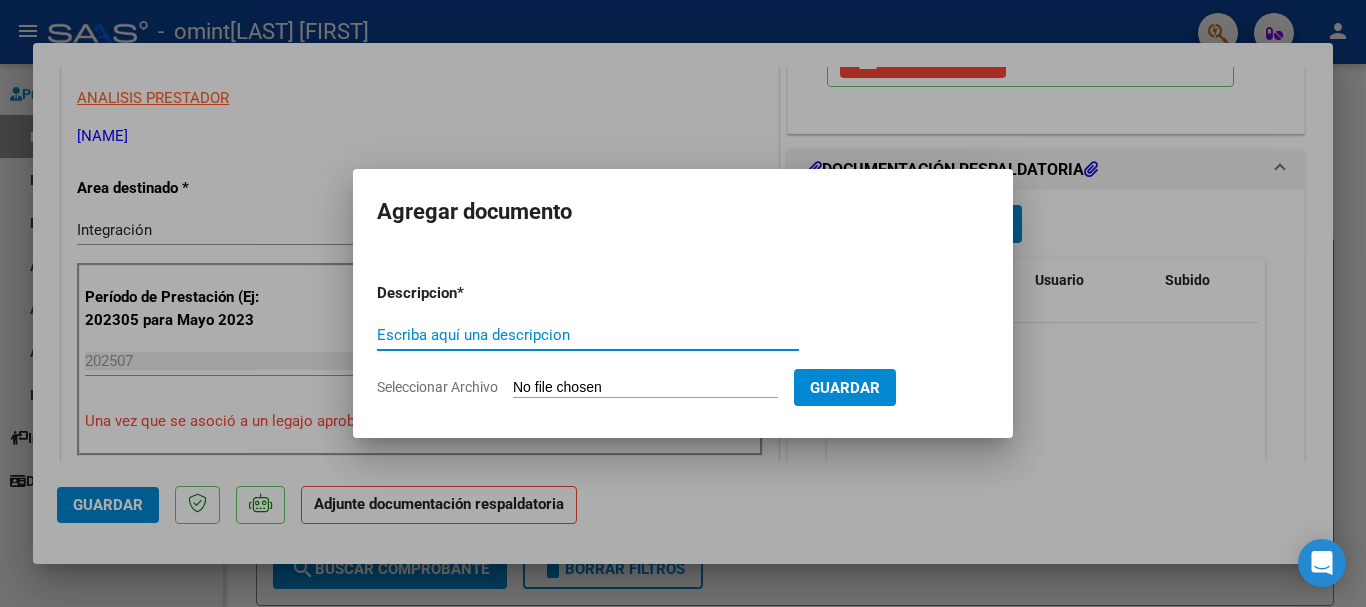 click on "Escriba aquí una descripcion" at bounding box center [588, 335] 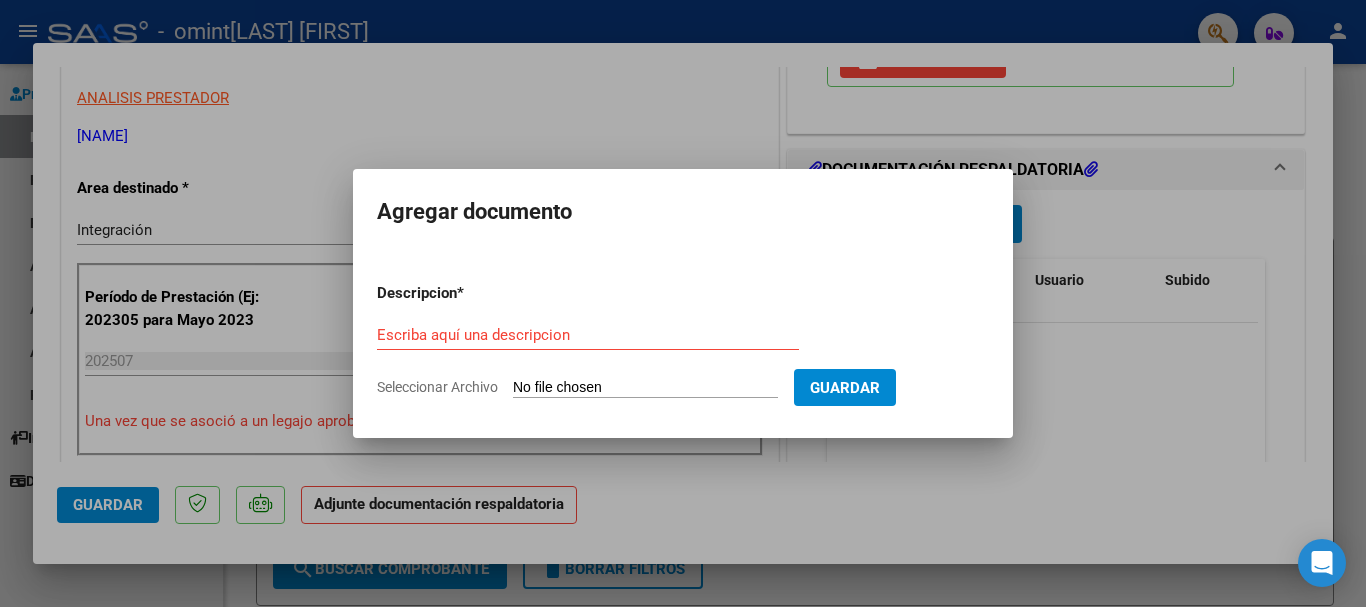 click on "Seleccionar Archivo" at bounding box center [645, 388] 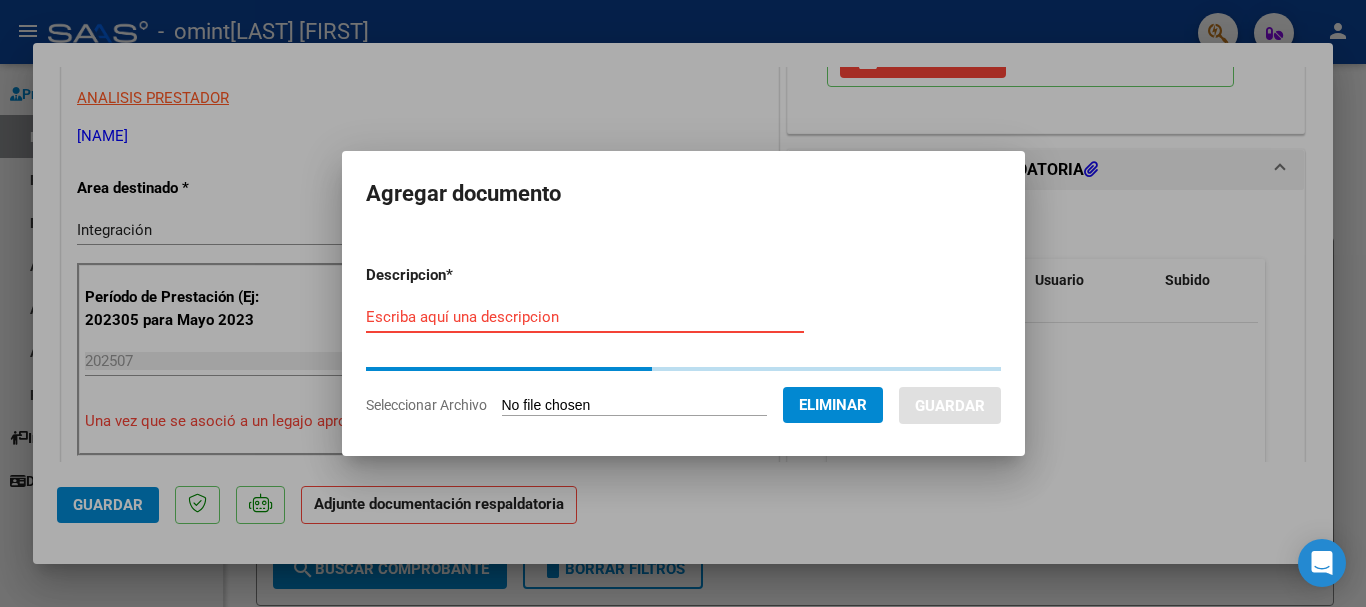 click on "Escriba aquí una descripcion" at bounding box center (585, 317) 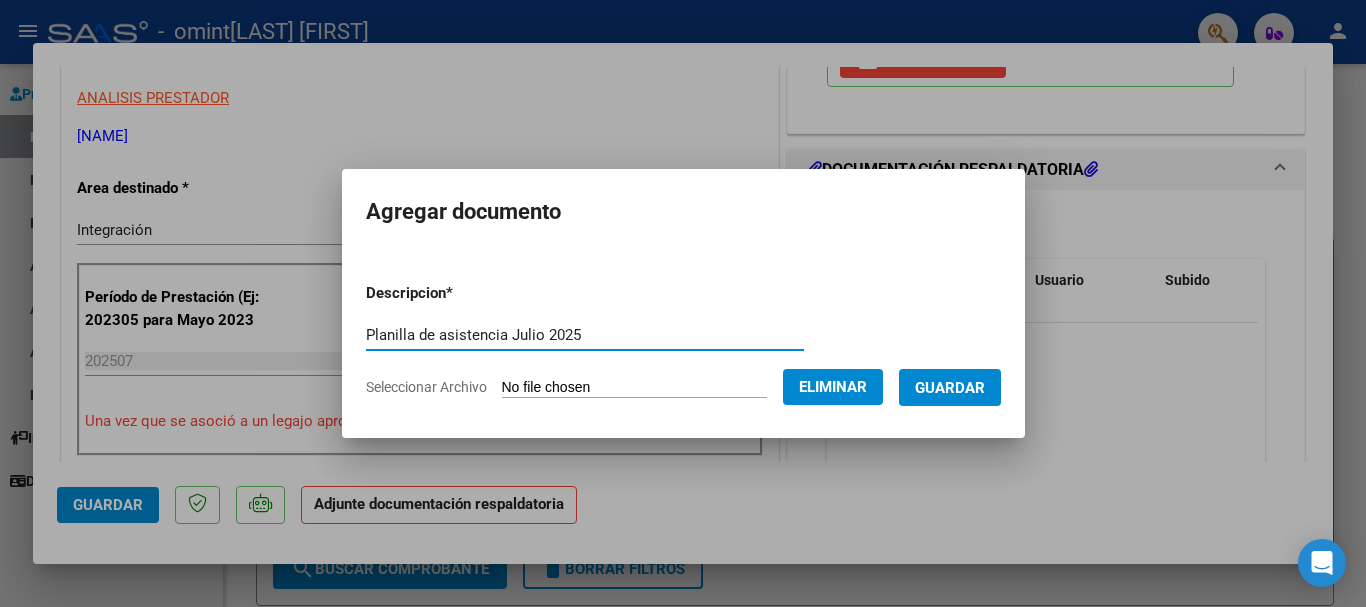 type on "Planilla de asistencia Julio 2025" 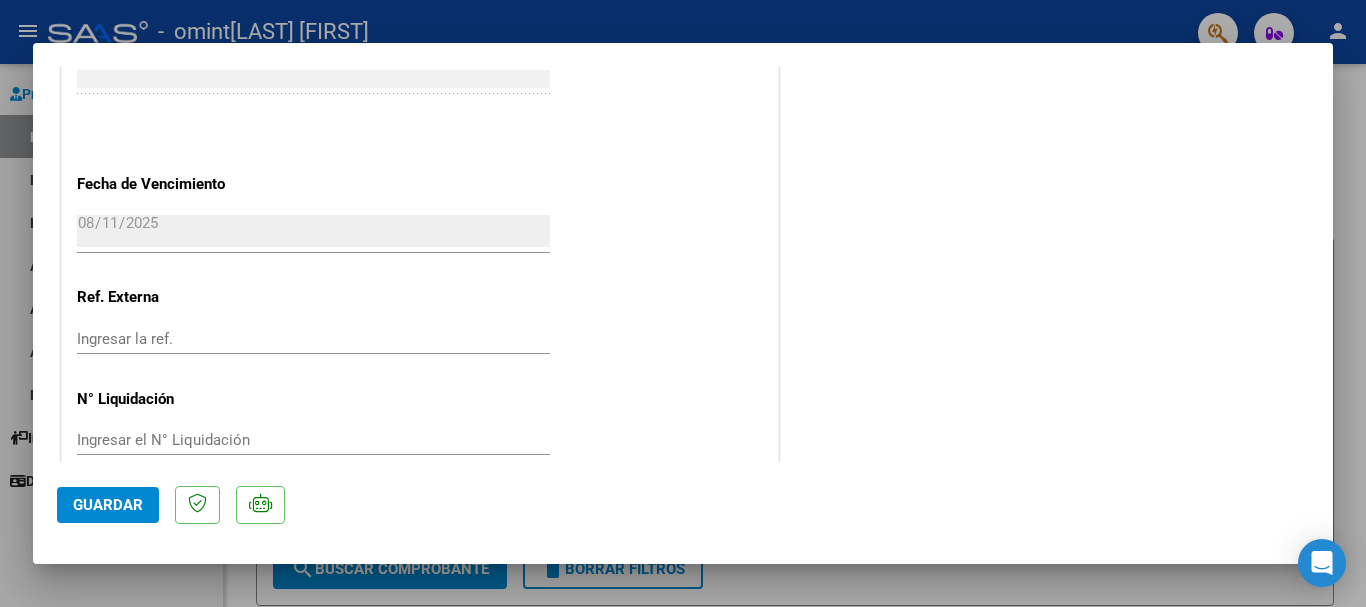 scroll, scrollTop: 1395, scrollLeft: 0, axis: vertical 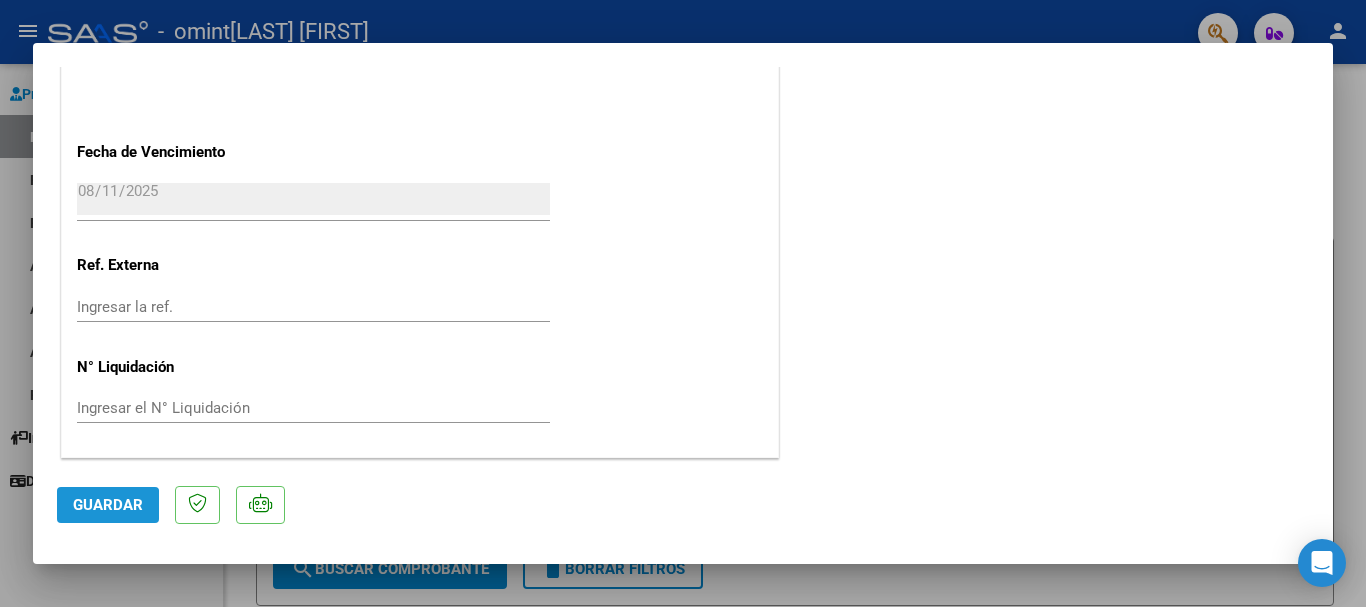 click on "Guardar" 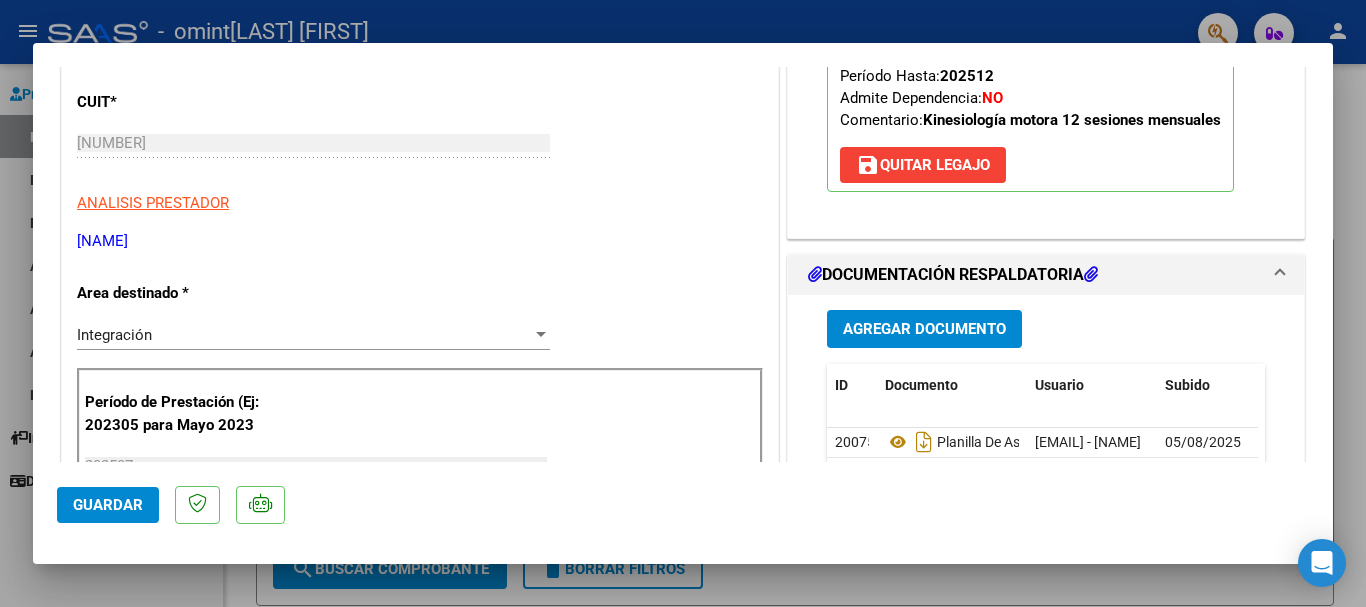 scroll, scrollTop: 0, scrollLeft: 0, axis: both 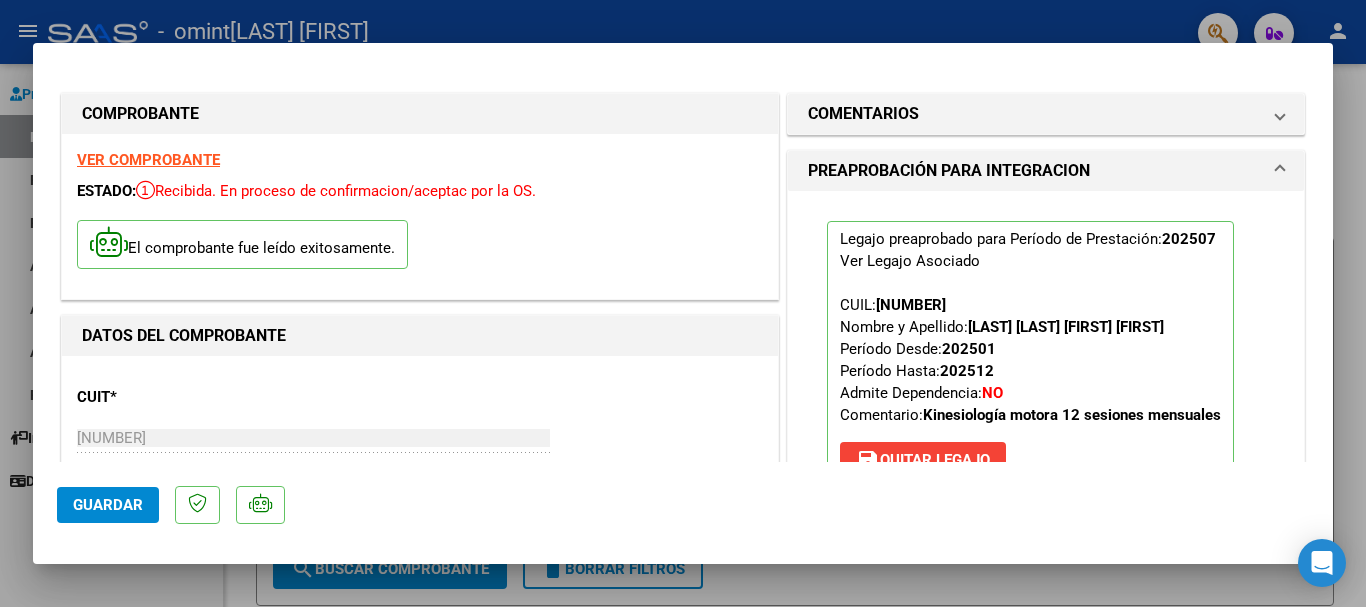 click on "Guardar" 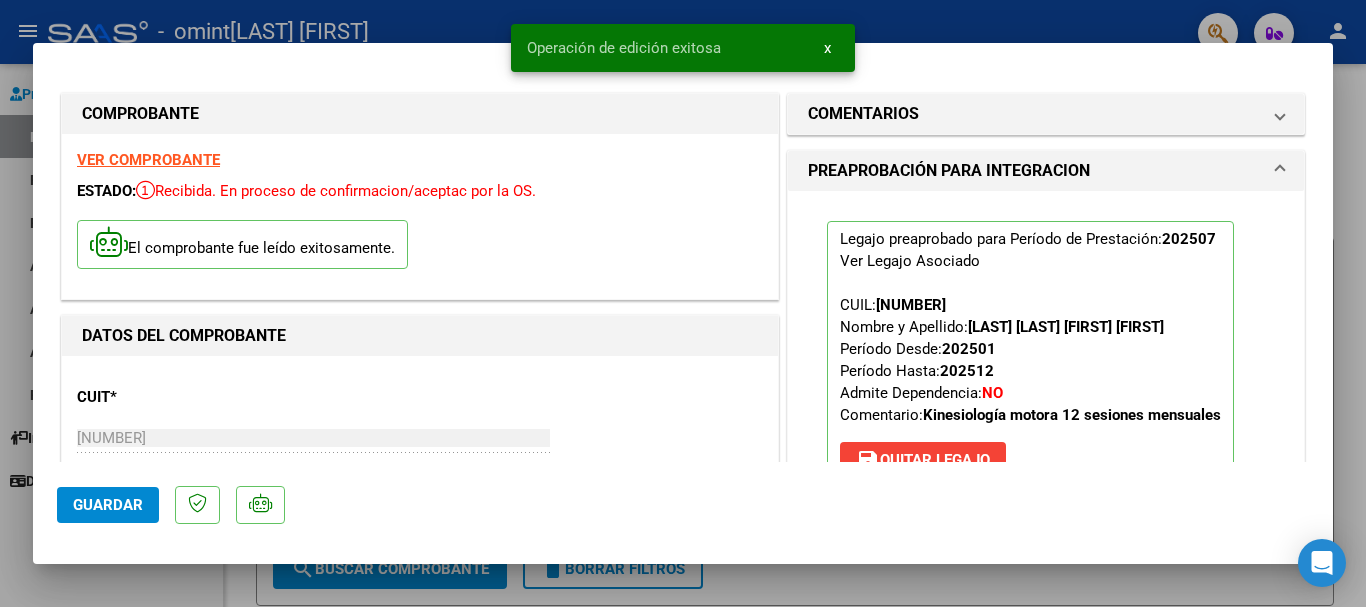 click at bounding box center (683, 303) 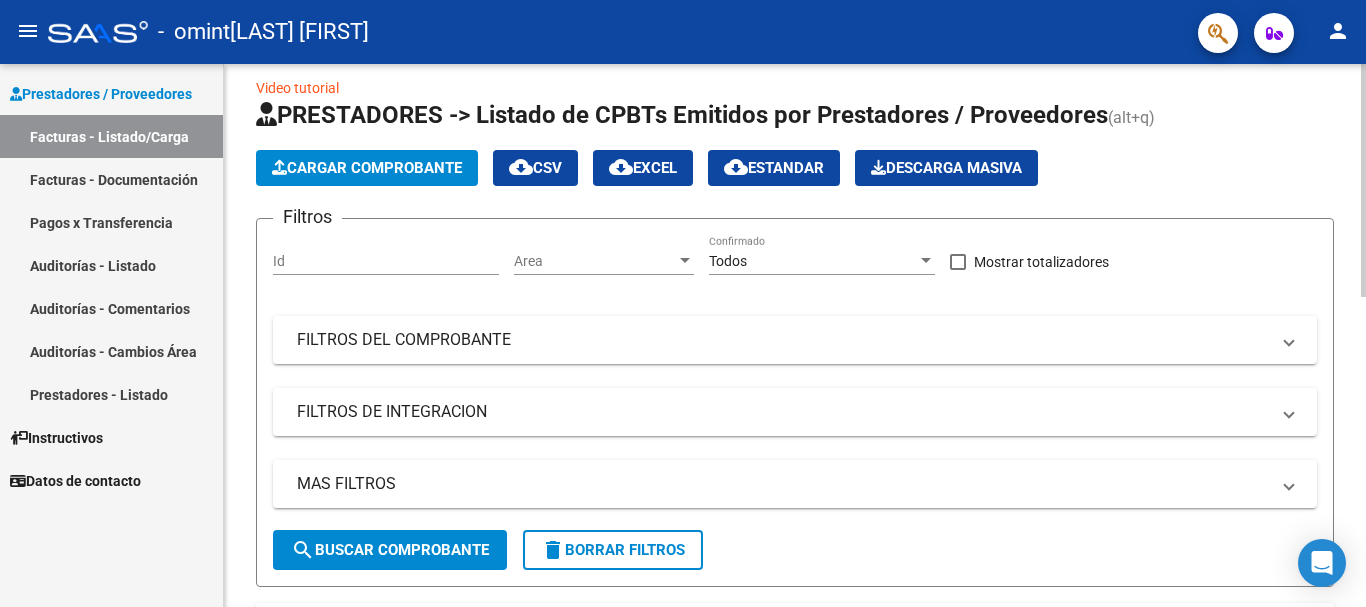 scroll, scrollTop: 0, scrollLeft: 0, axis: both 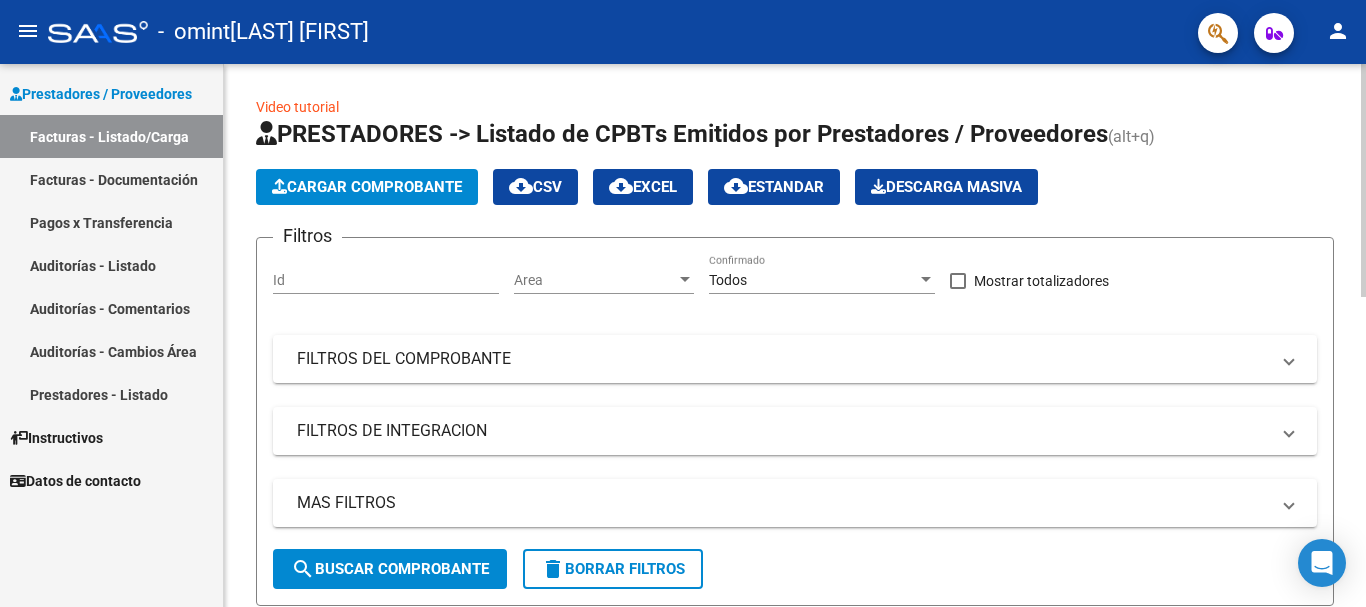 click on "Cargar Comprobante" 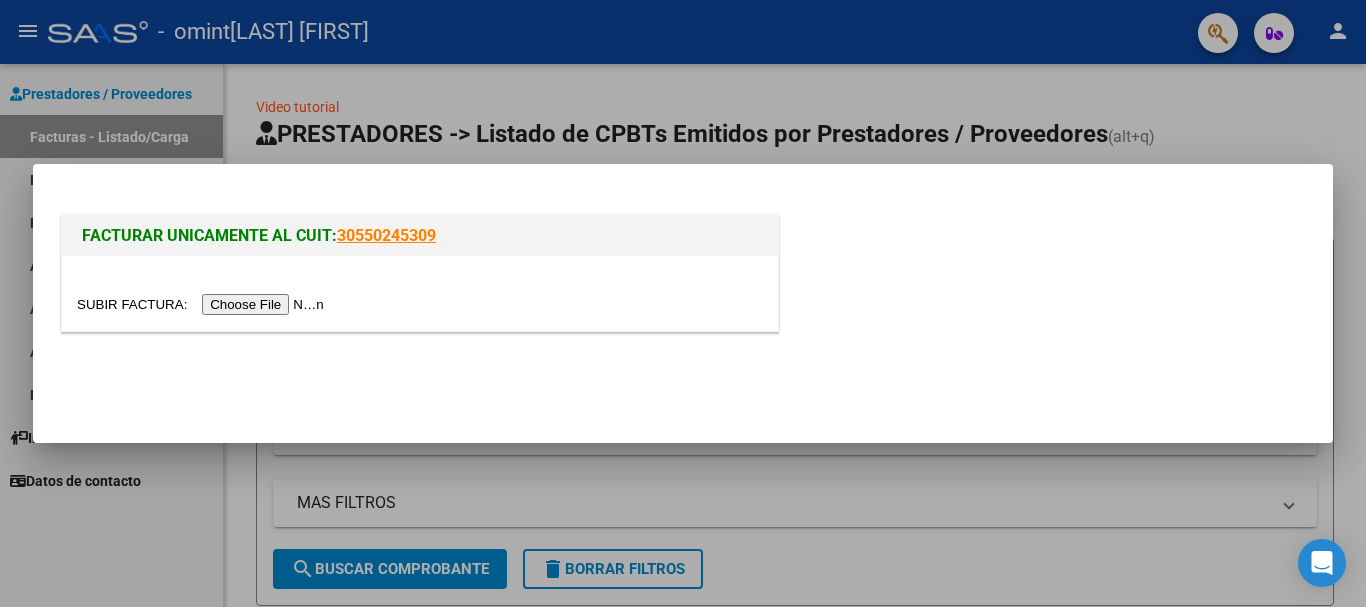 click at bounding box center (203, 304) 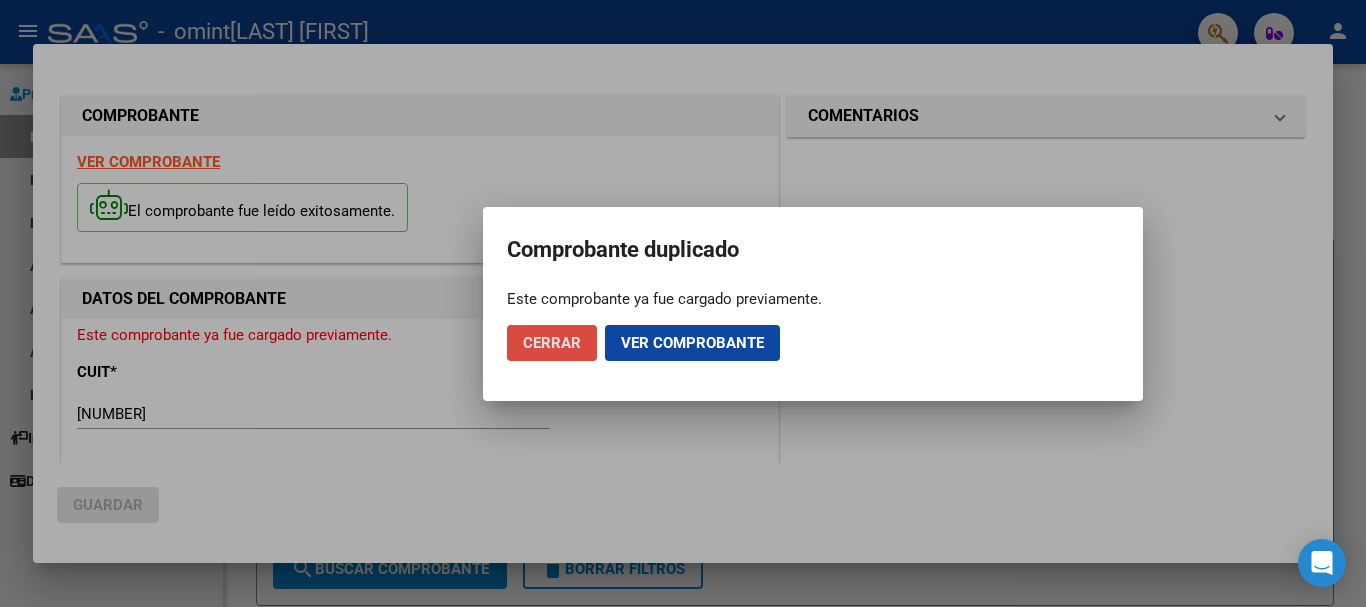 click on "Cerrar" 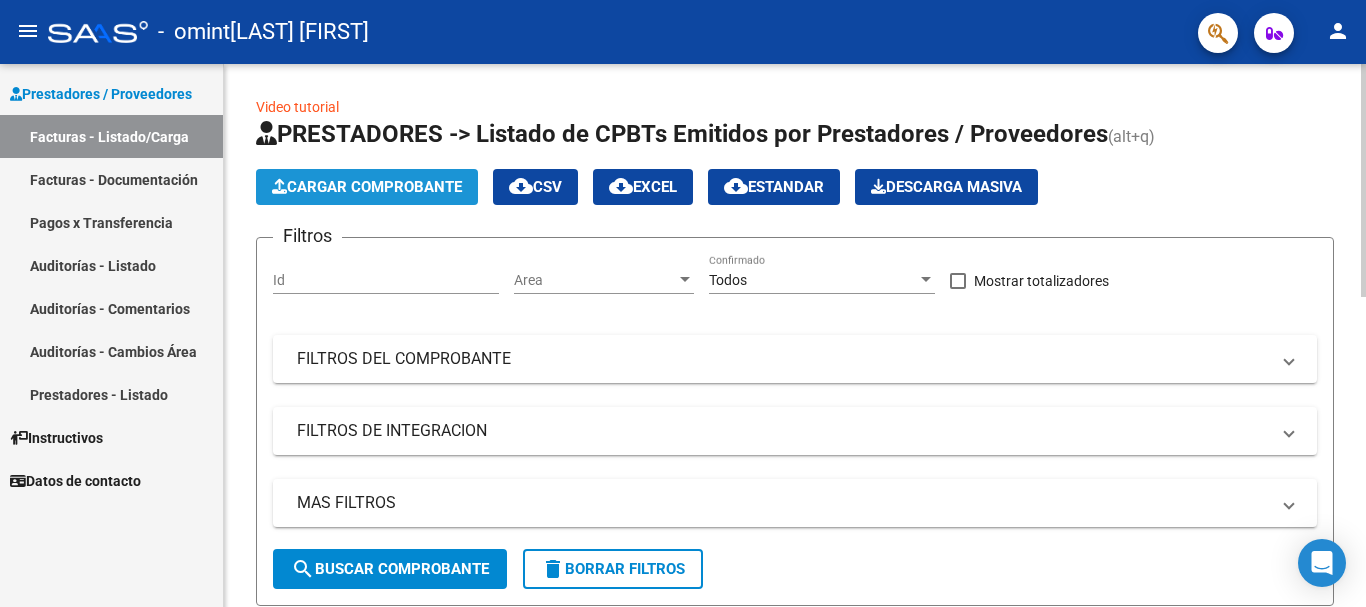 click on "Cargar Comprobante" 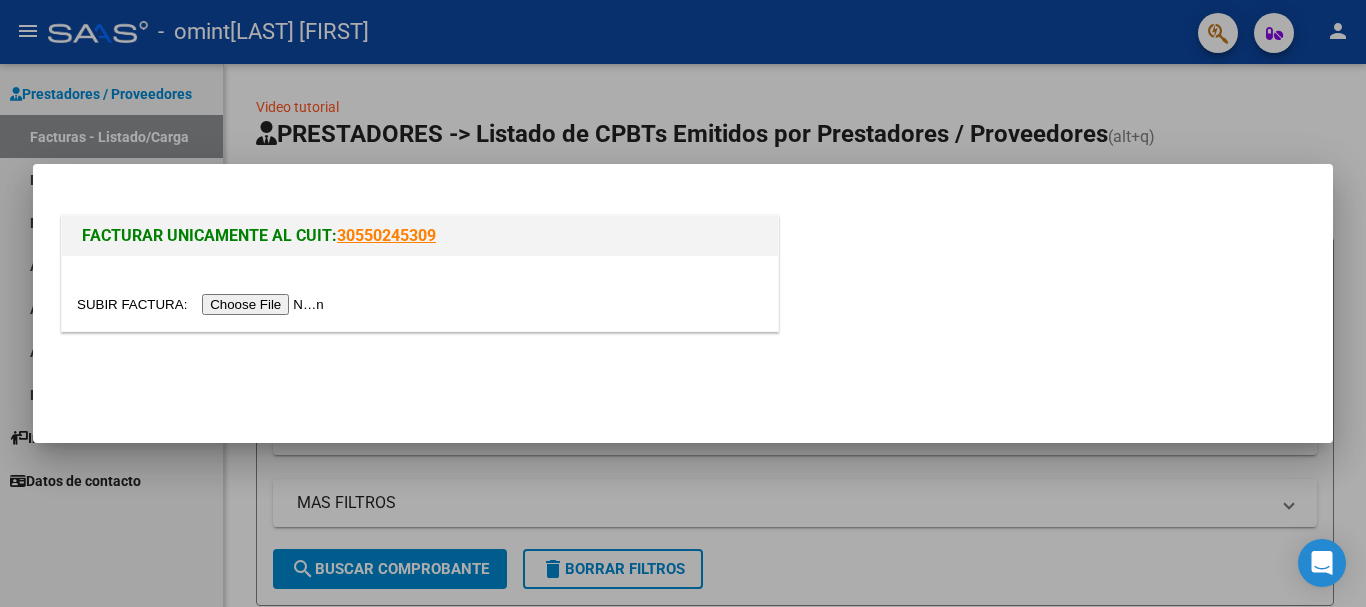 click at bounding box center [203, 304] 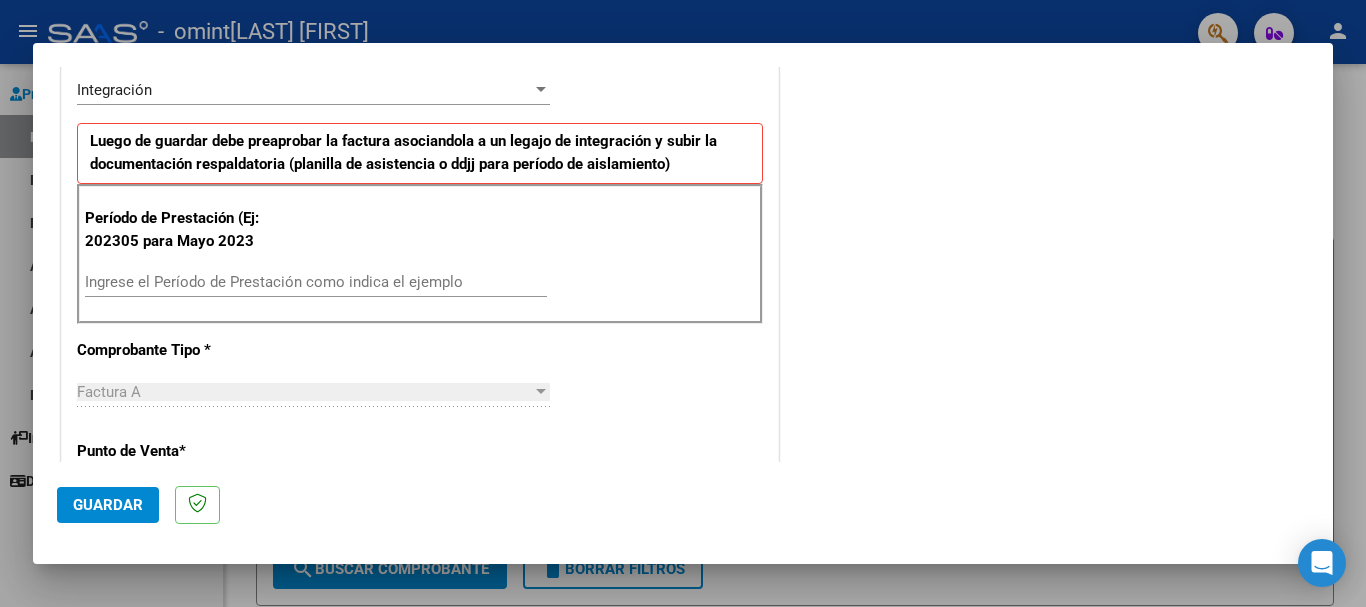 scroll, scrollTop: 500, scrollLeft: 0, axis: vertical 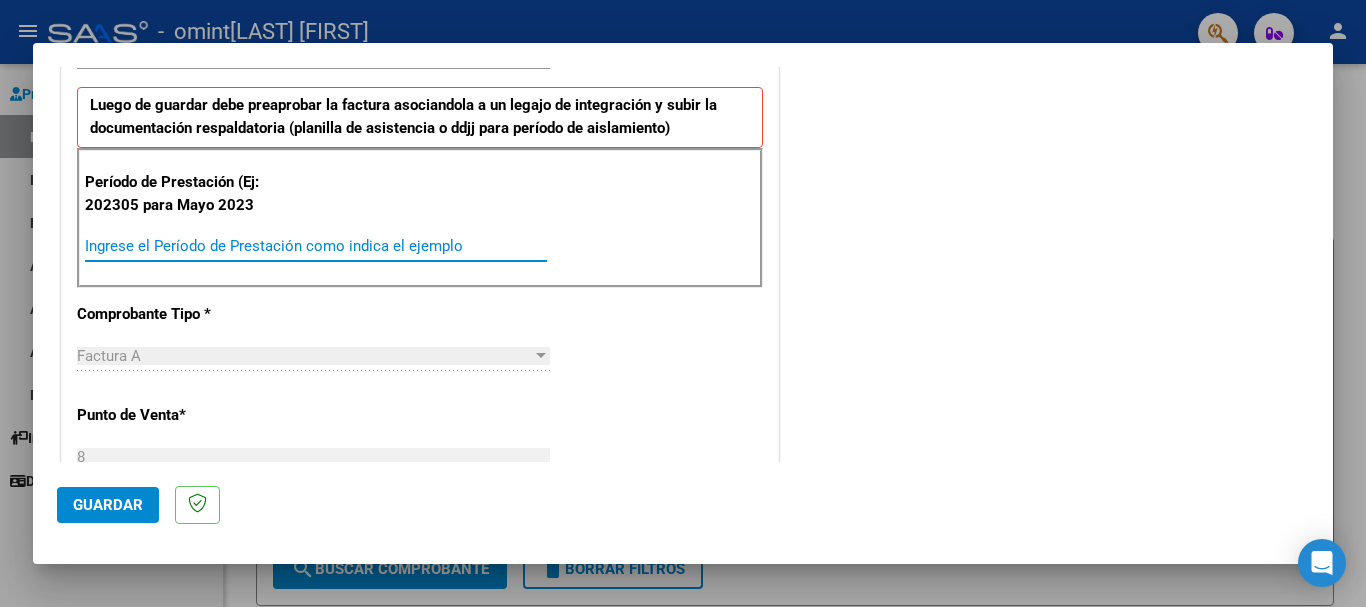 click on "Ingrese el Período de Prestación como indica el ejemplo" at bounding box center (316, 246) 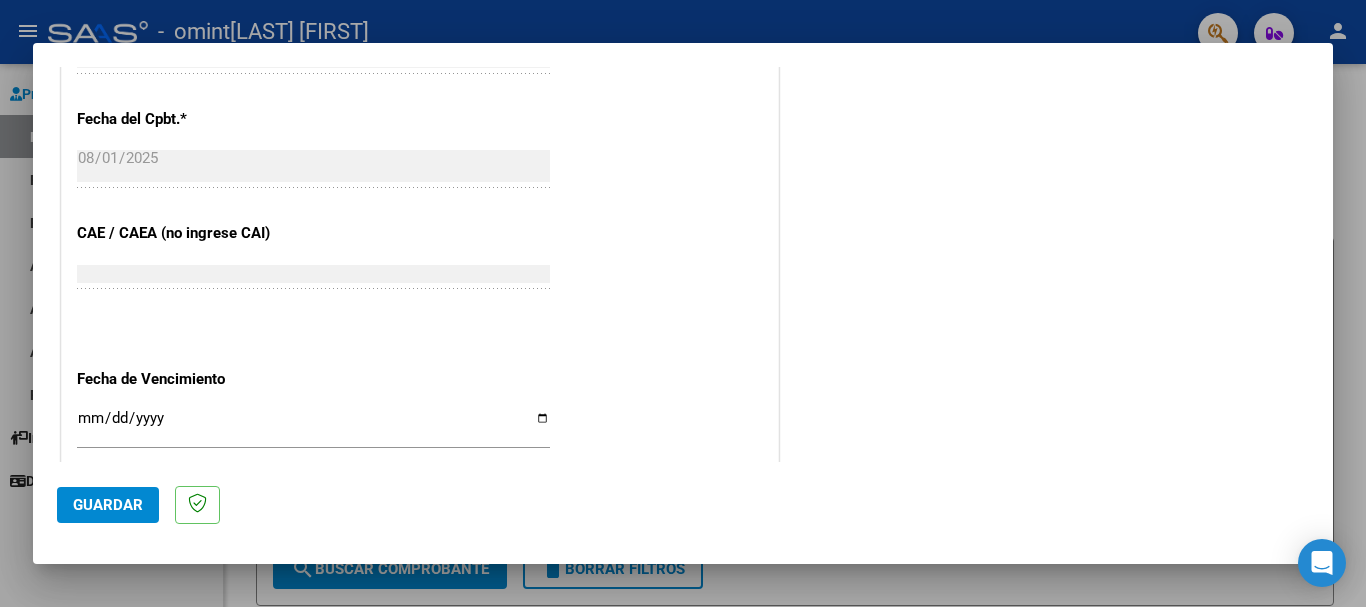 scroll, scrollTop: 1200, scrollLeft: 0, axis: vertical 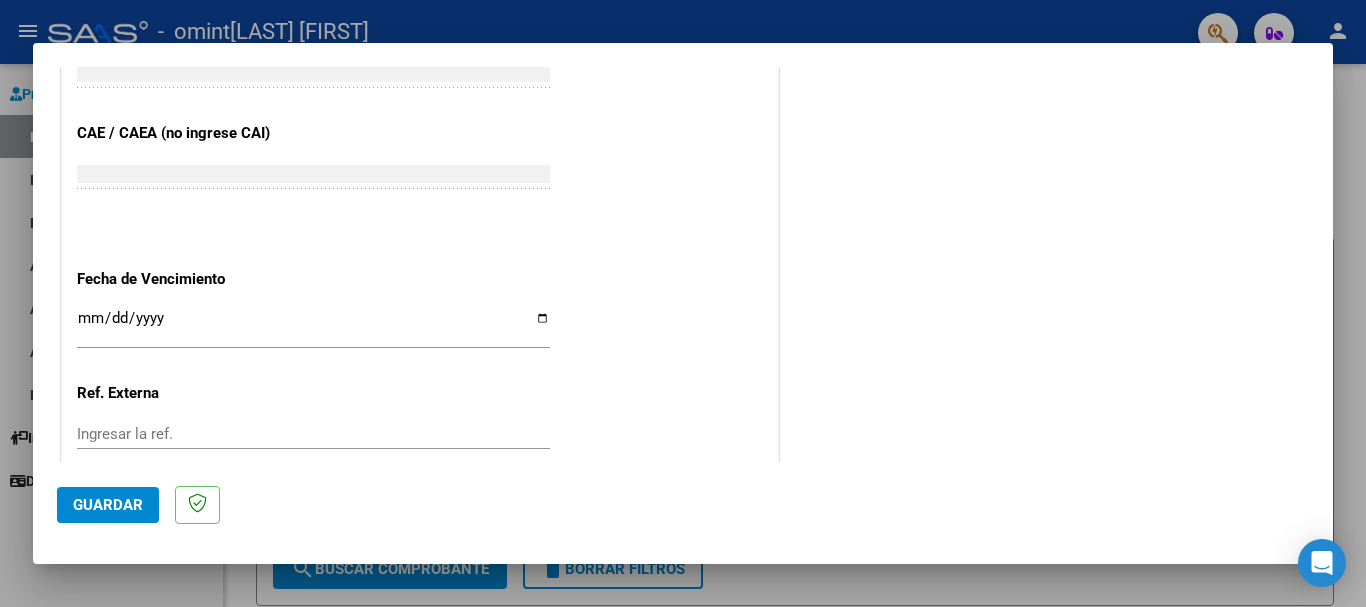 type on "202507" 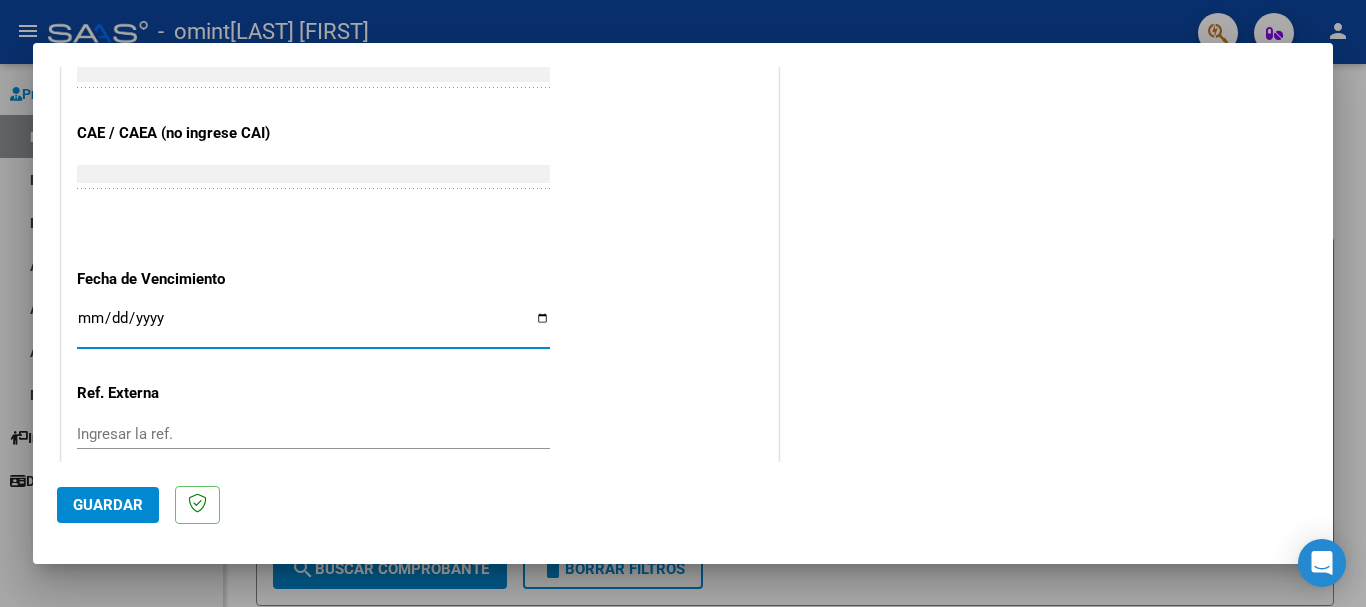 type on "2025-08-11" 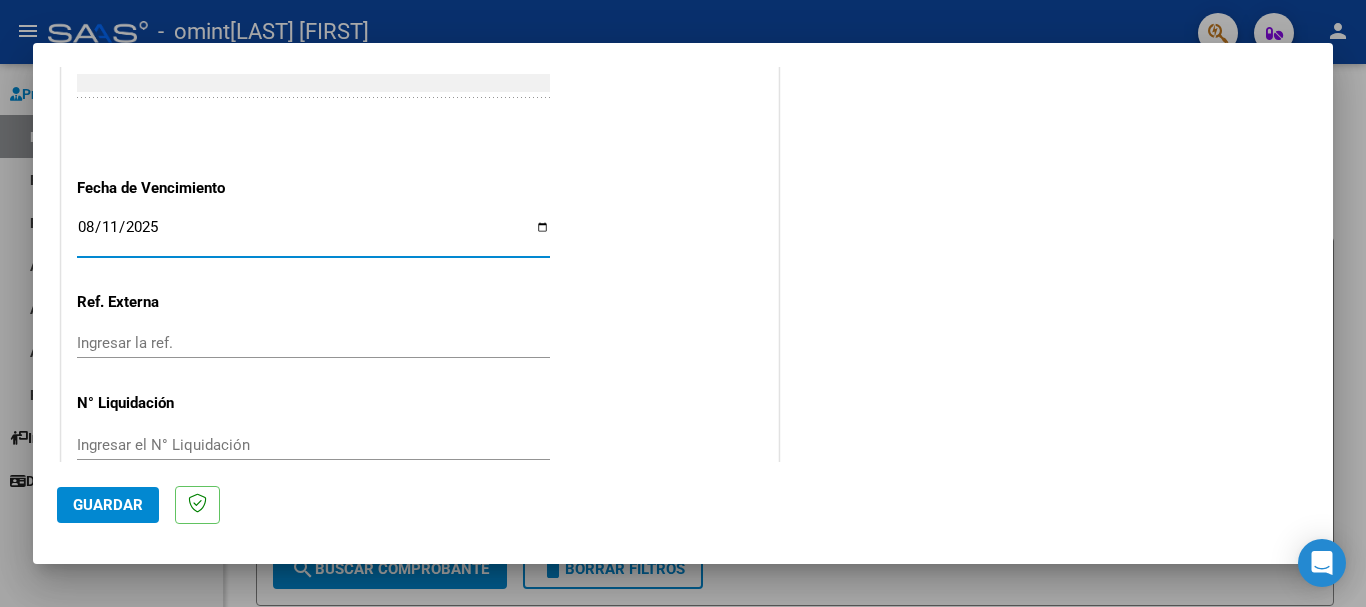 scroll, scrollTop: 1327, scrollLeft: 0, axis: vertical 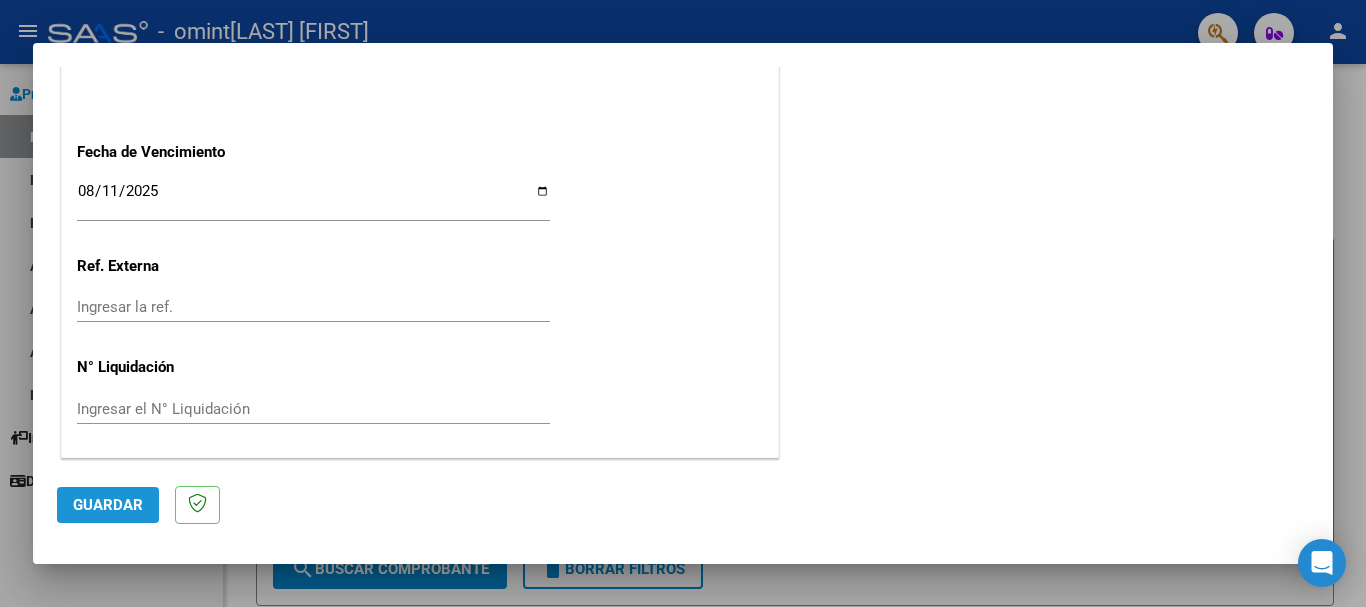 click on "Guardar" 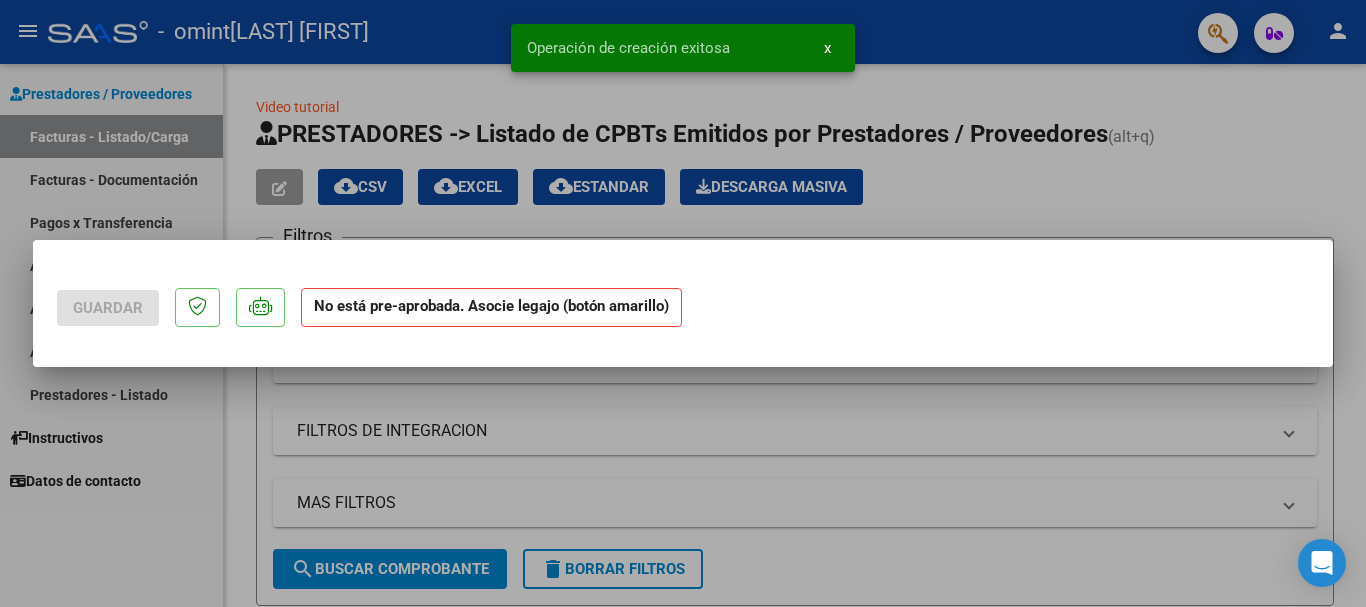 scroll, scrollTop: 0, scrollLeft: 0, axis: both 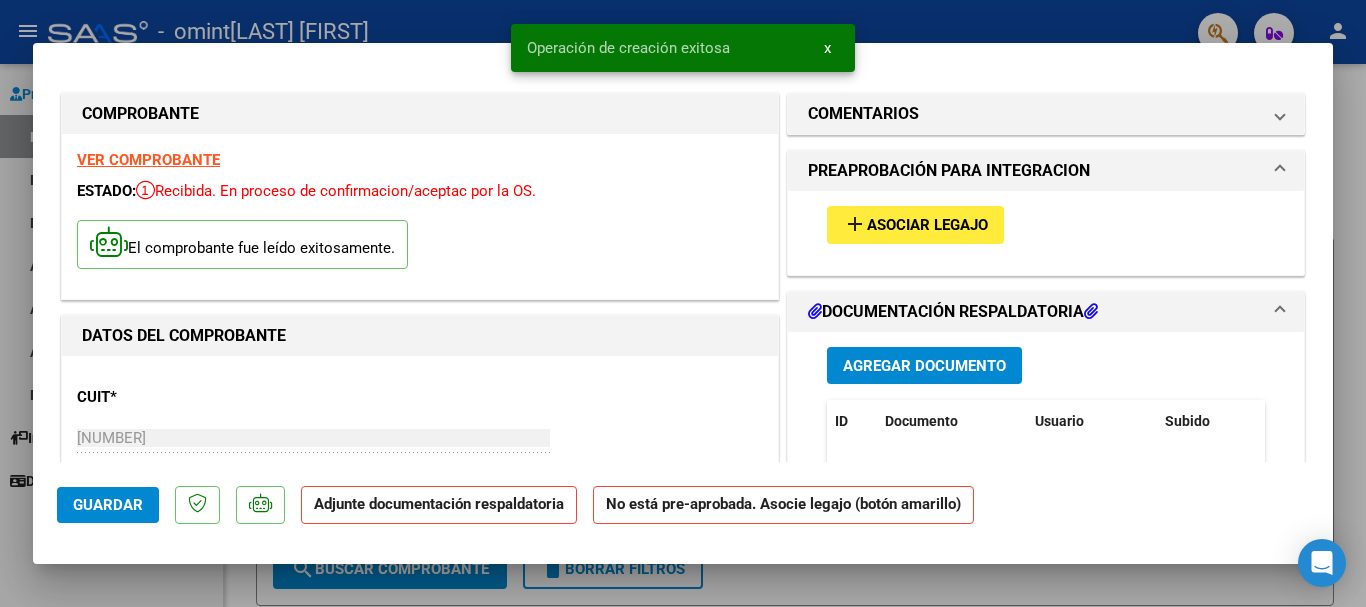click on "add Asociar Legajo" at bounding box center [915, 224] 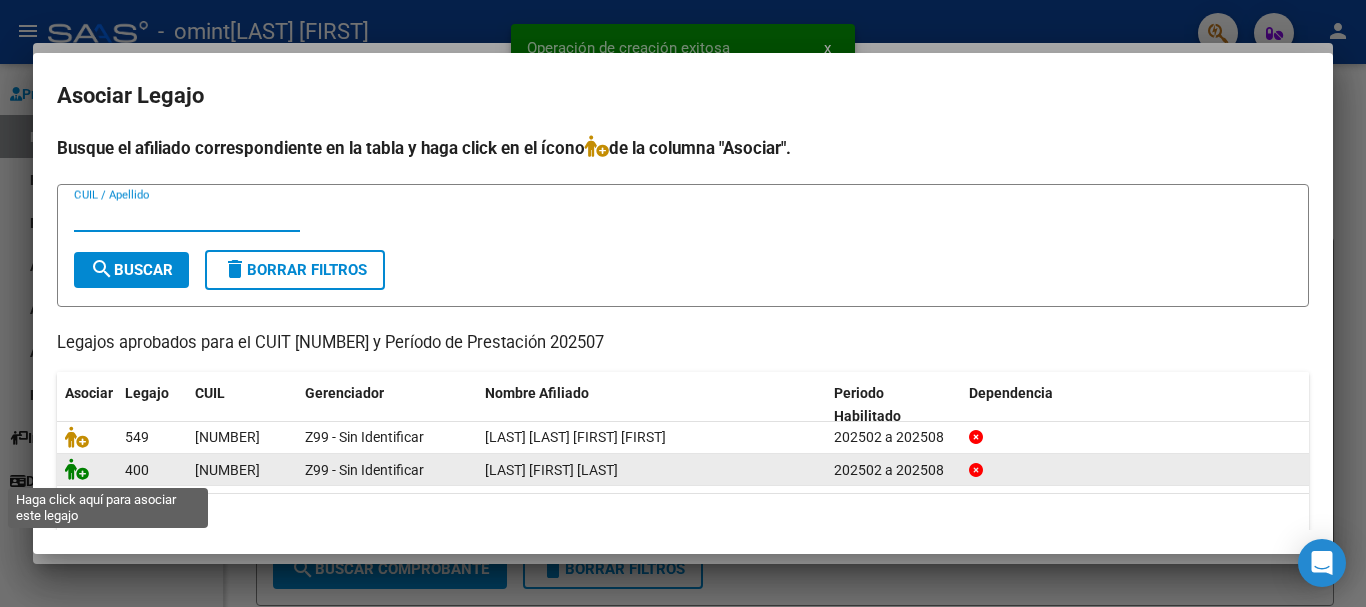 click 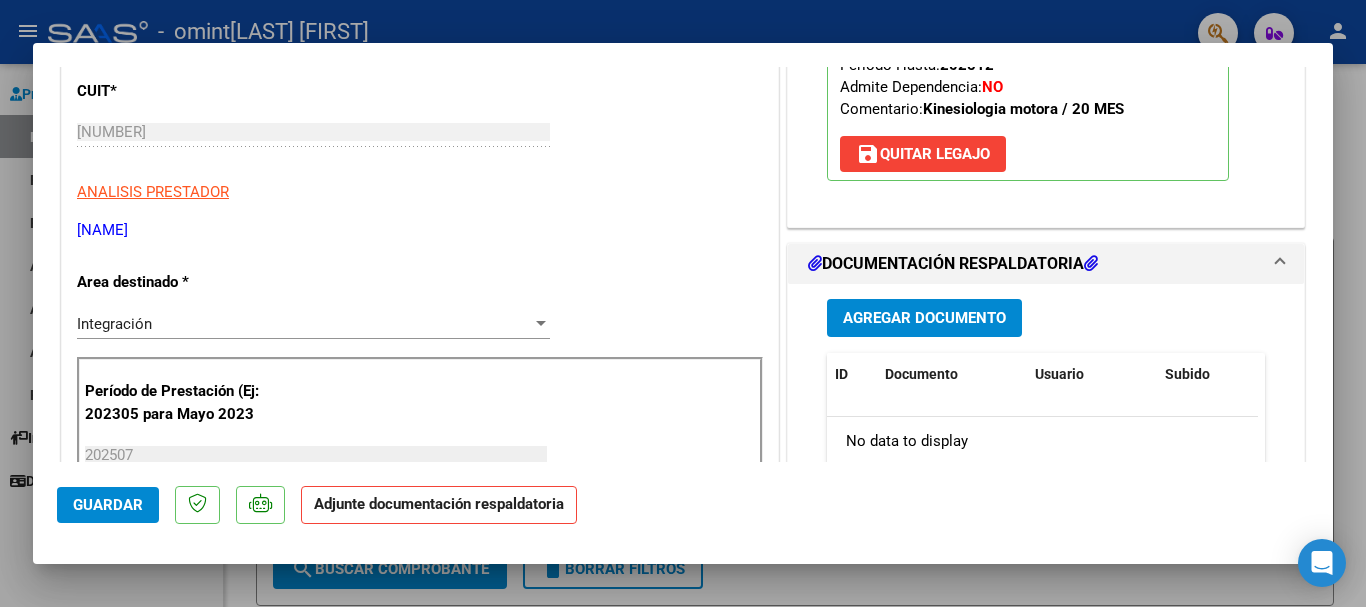 scroll, scrollTop: 400, scrollLeft: 0, axis: vertical 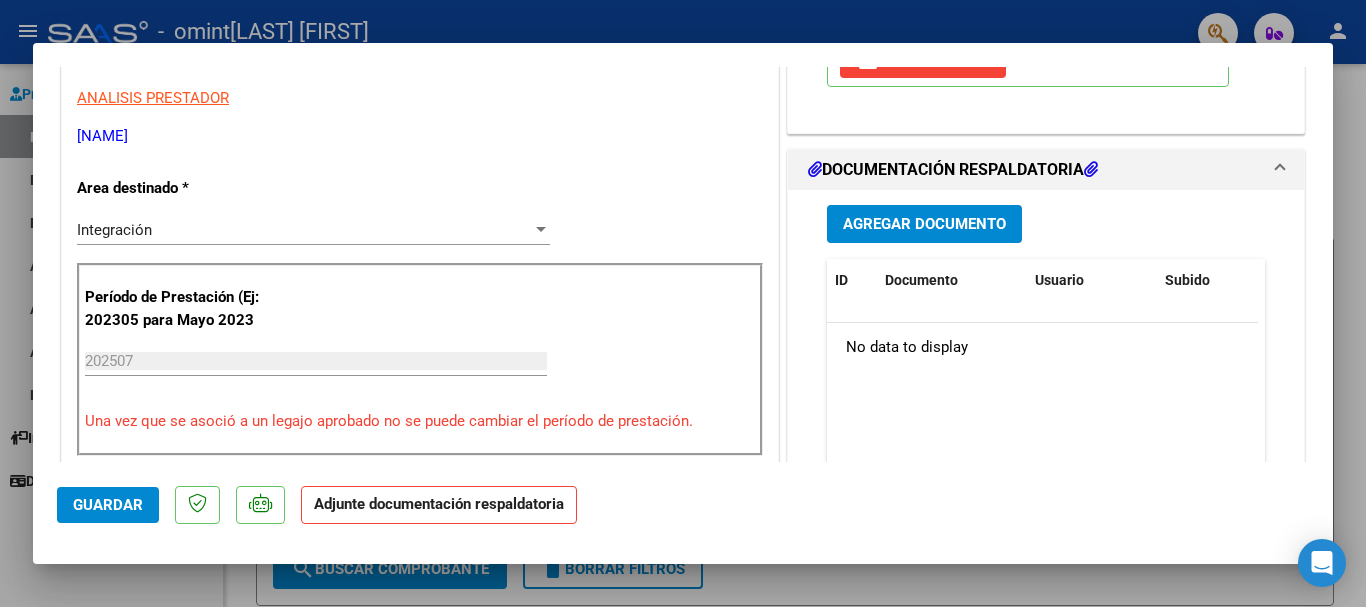 click on "Agregar Documento" at bounding box center [924, 225] 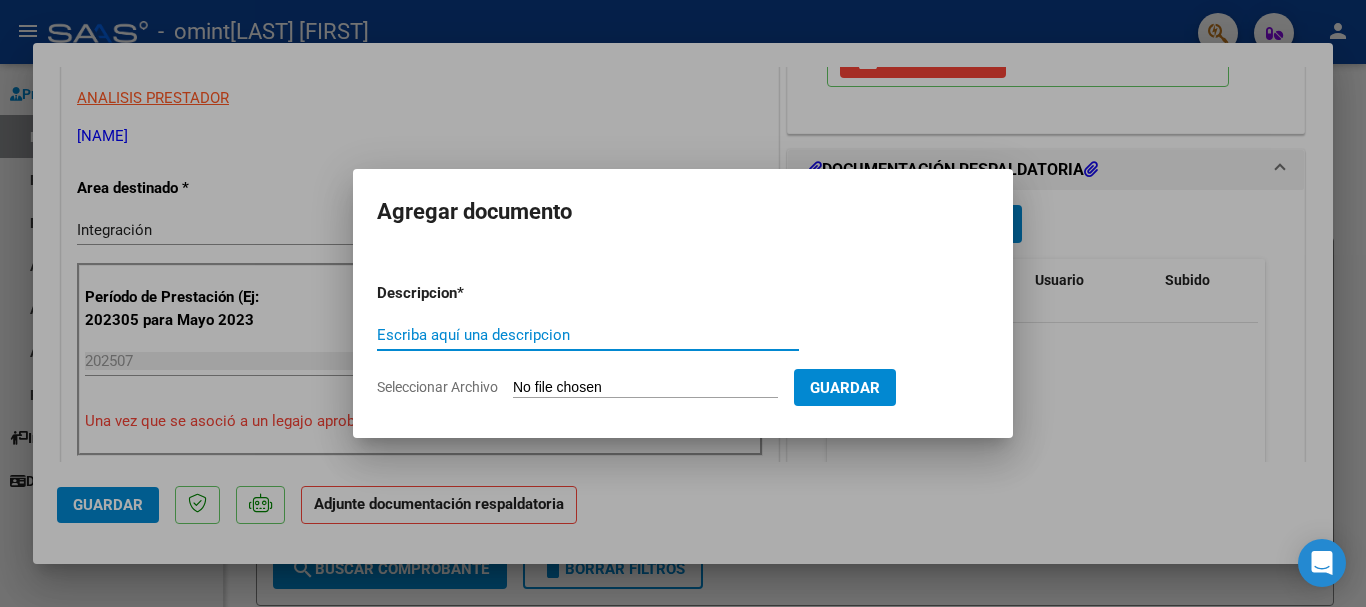 click on "Seleccionar Archivo" at bounding box center [645, 388] 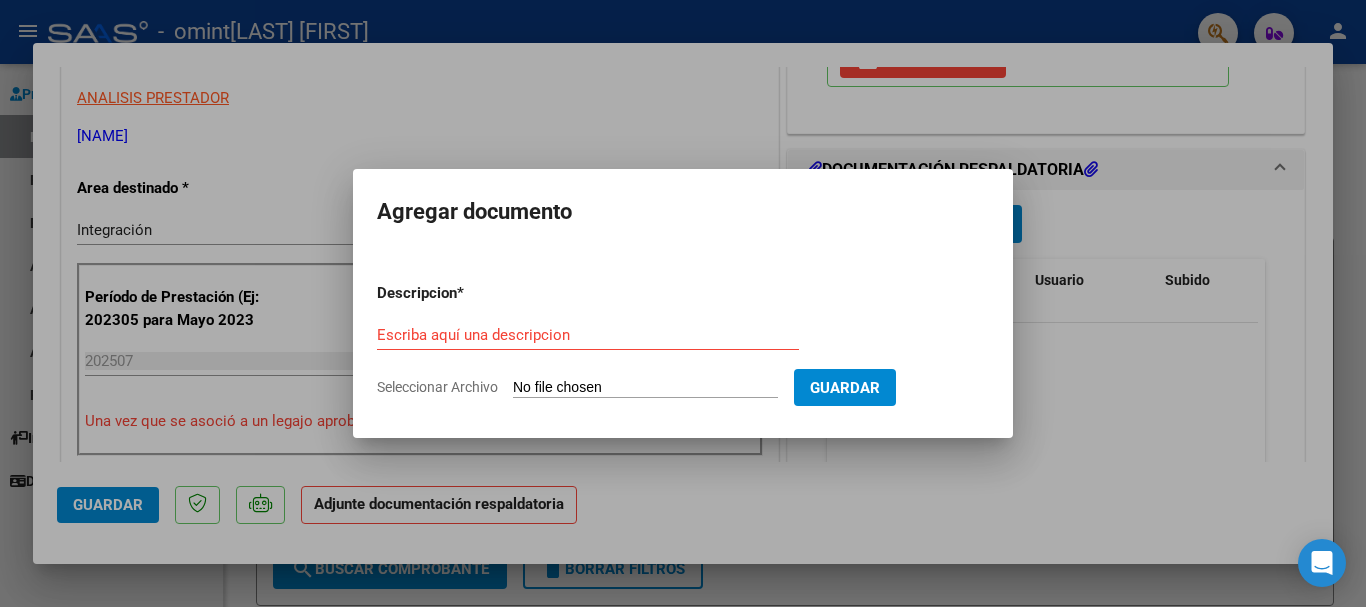 type on "C:\fakepath\[LAST] [FIRST] - KINE - JULIO0001.pdf" 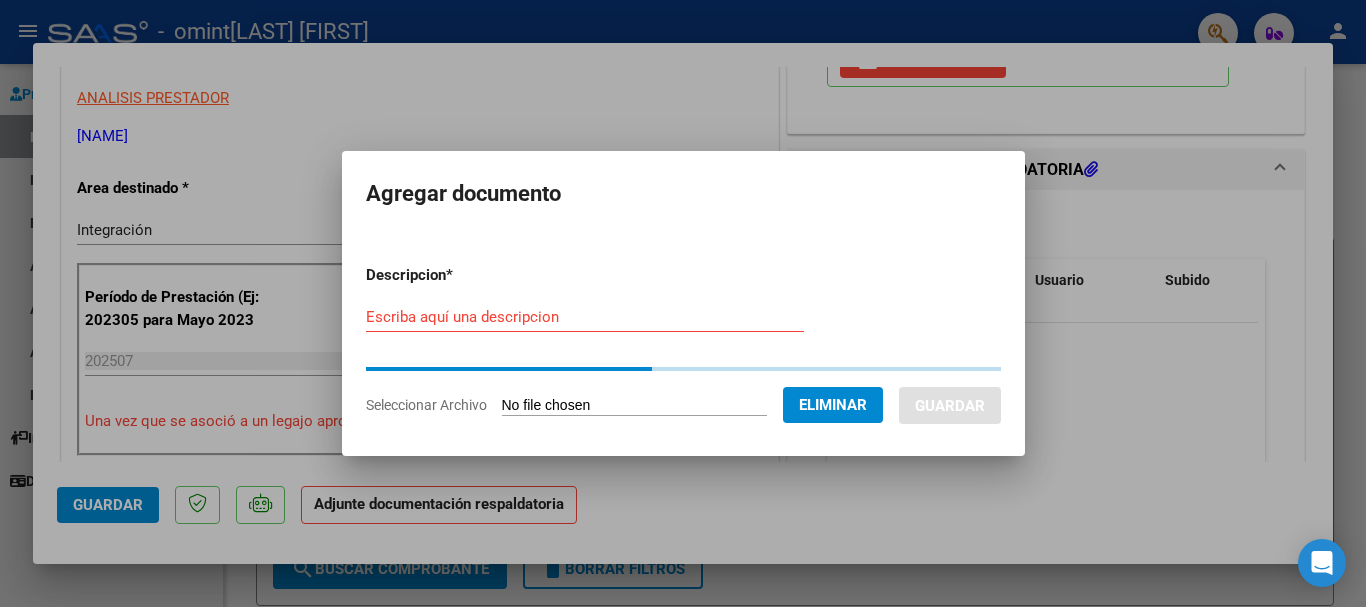 click on "Escriba aquí una descripcion" at bounding box center (585, 317) 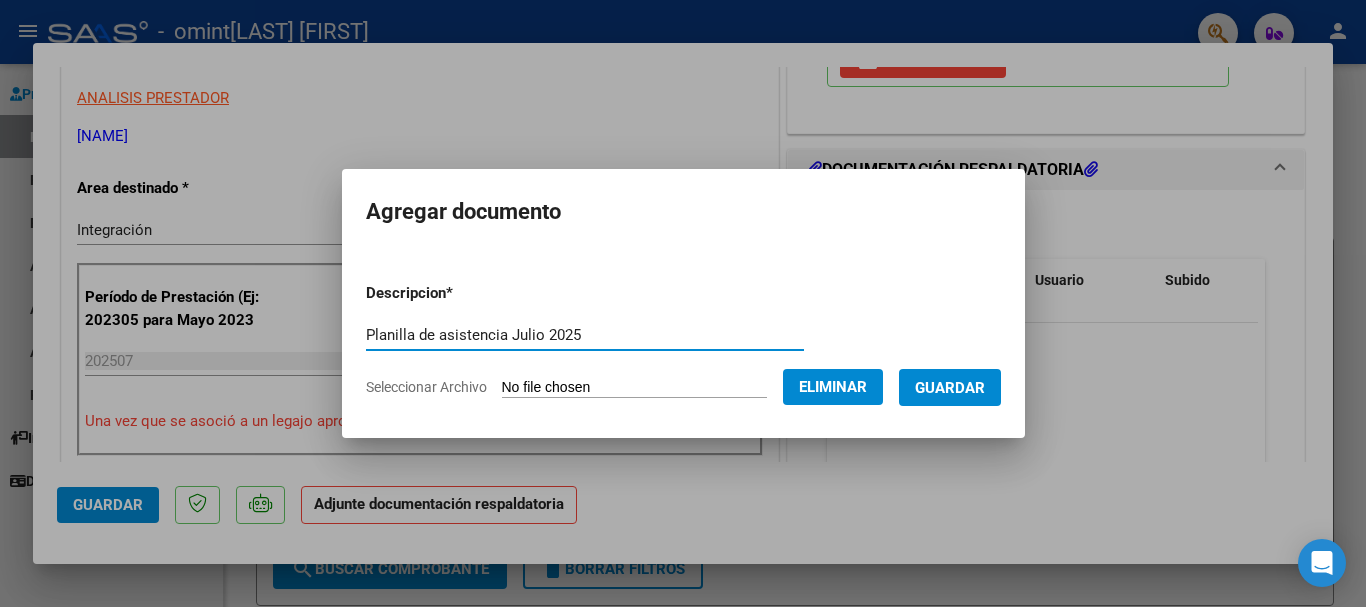 type on "Planilla de asistencia Julio 2025" 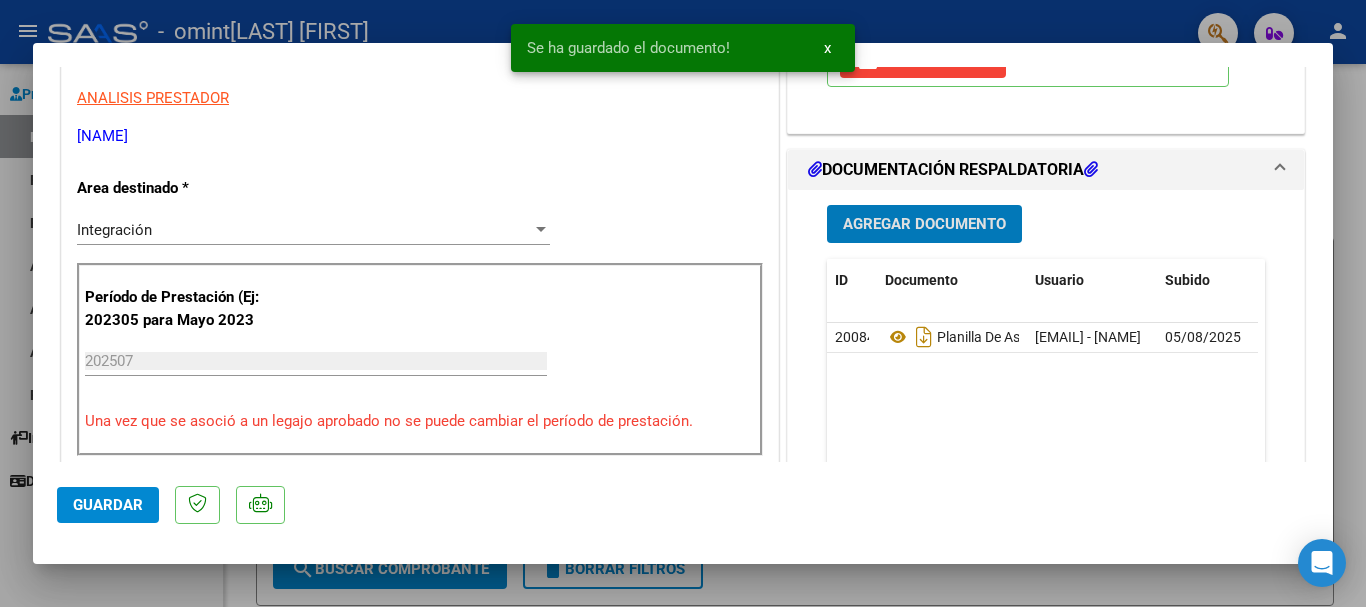 click on "Guardar" 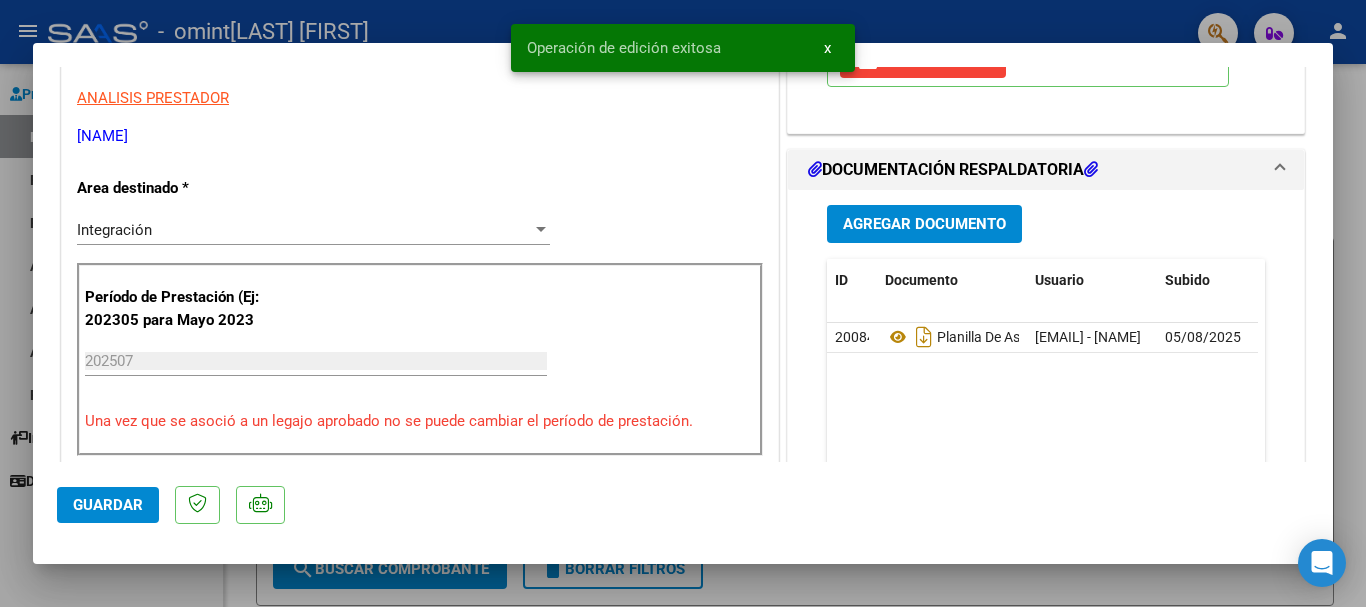 click at bounding box center (683, 303) 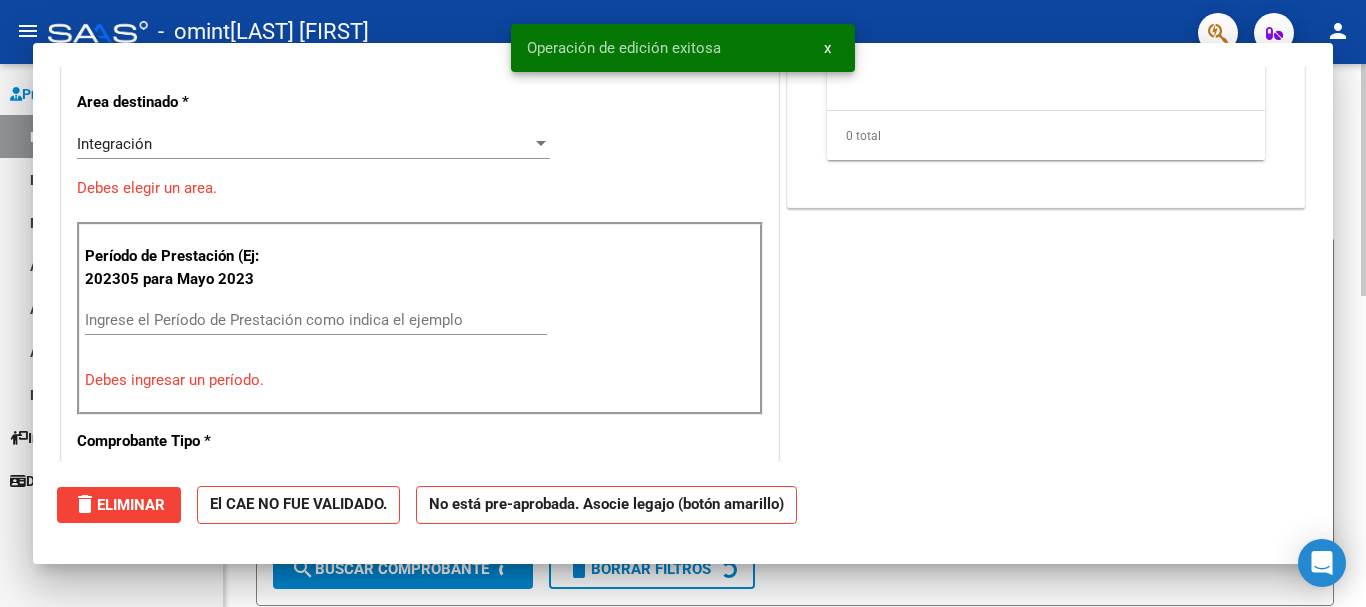scroll, scrollTop: 0, scrollLeft: 0, axis: both 